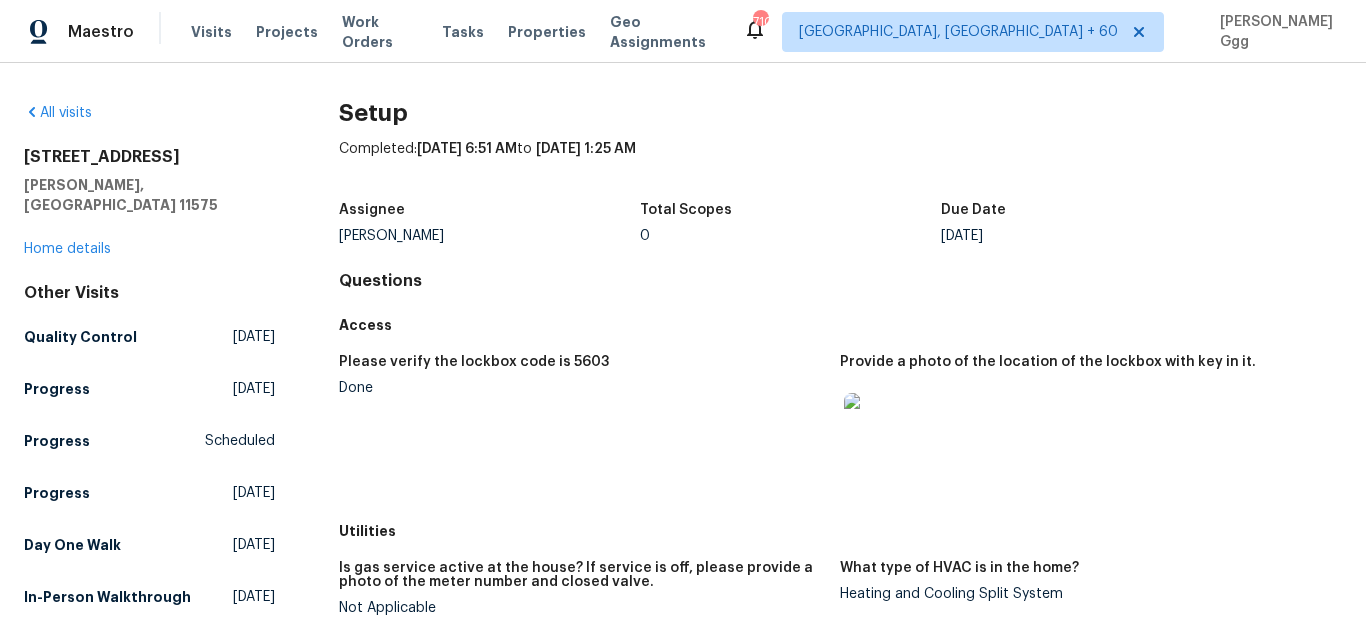 scroll, scrollTop: 0, scrollLeft: 0, axis: both 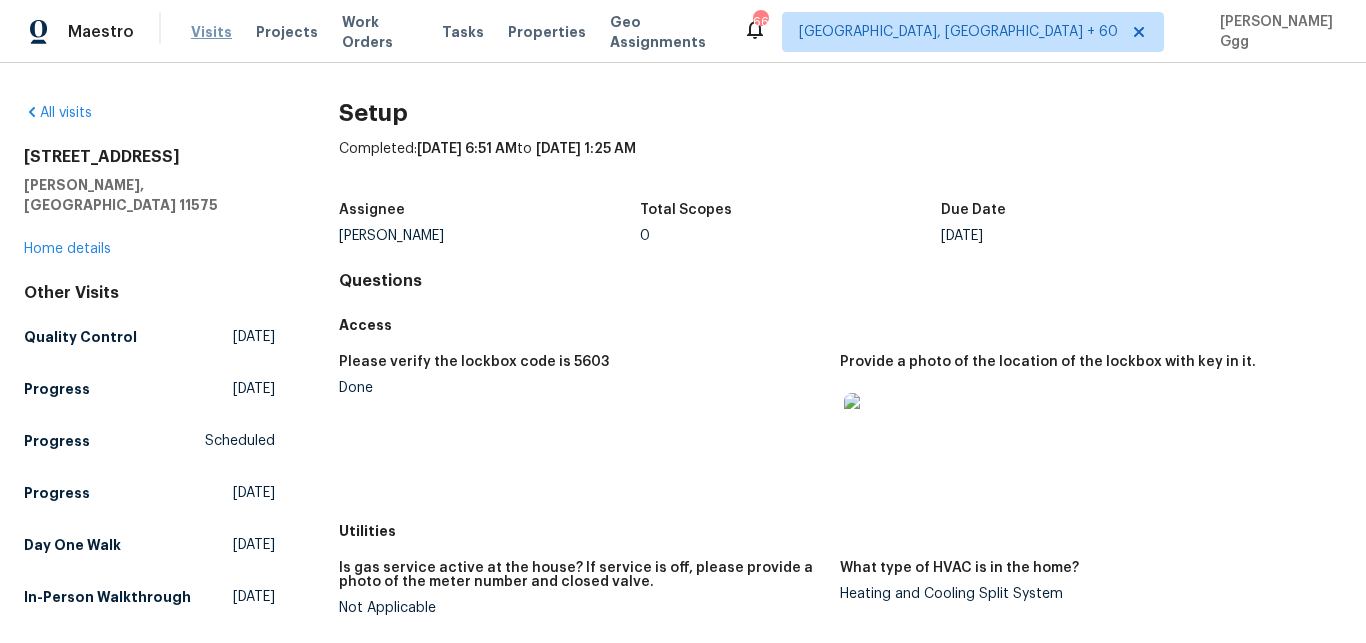 click on "Visits" at bounding box center (211, 32) 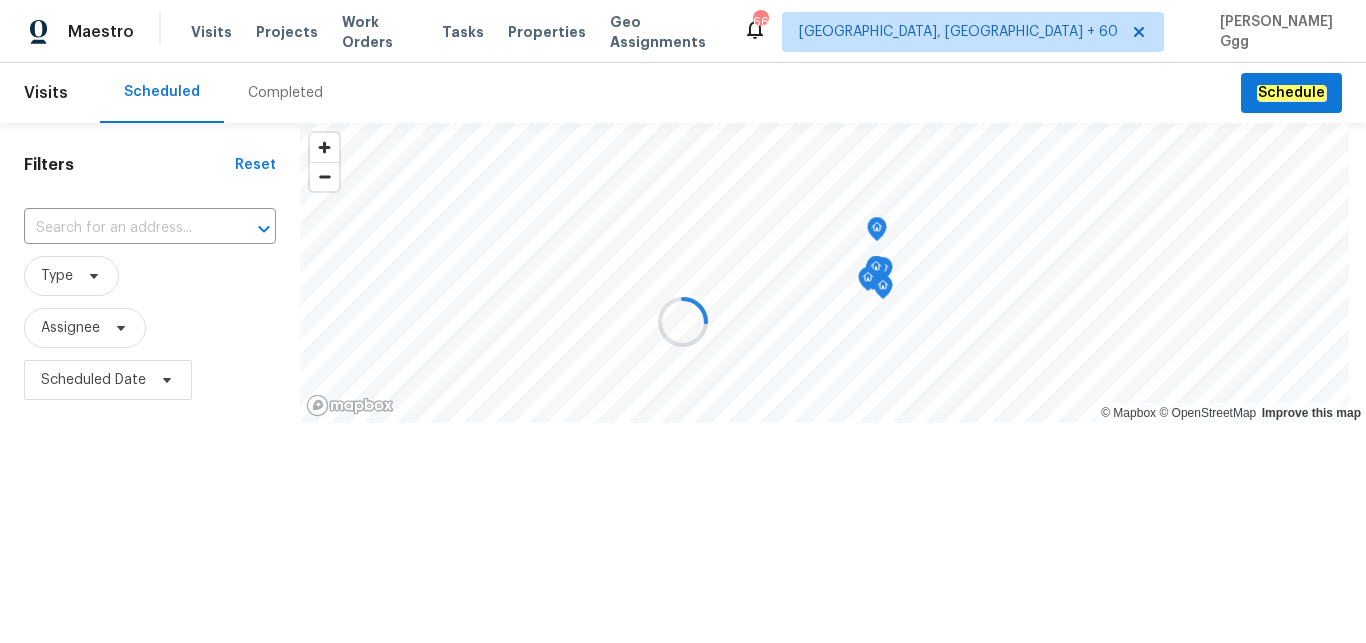 click on "Completed" at bounding box center [285, 93] 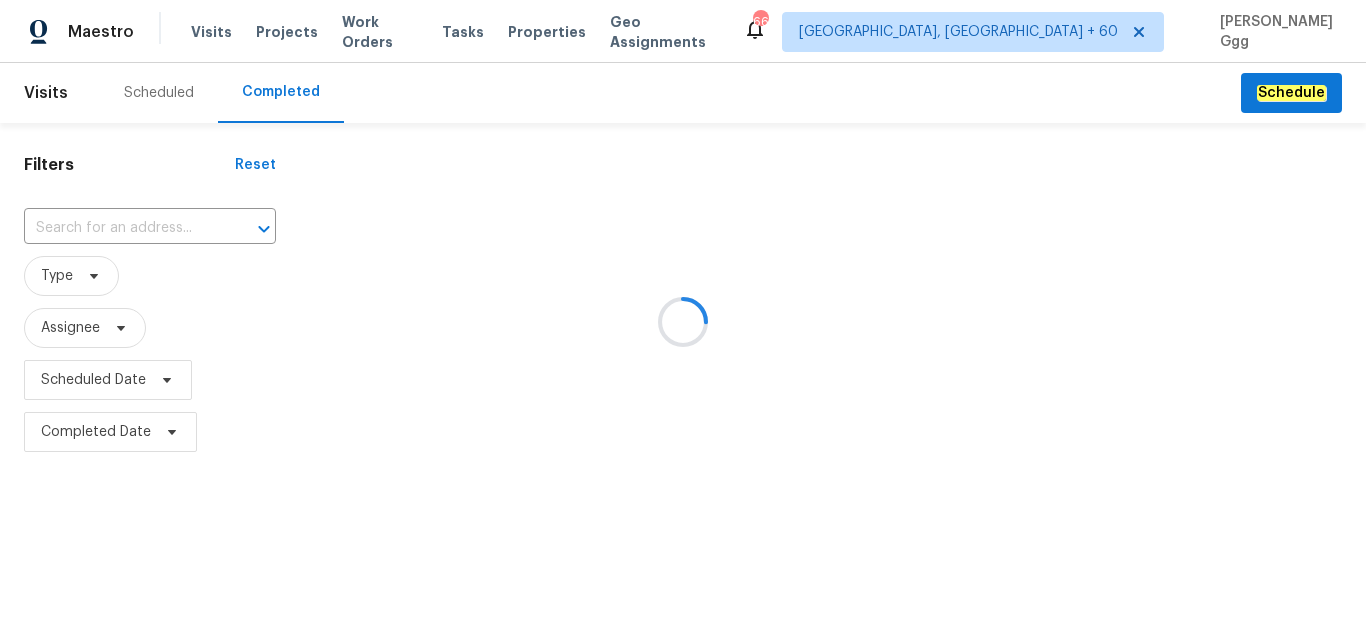 click at bounding box center (683, 321) 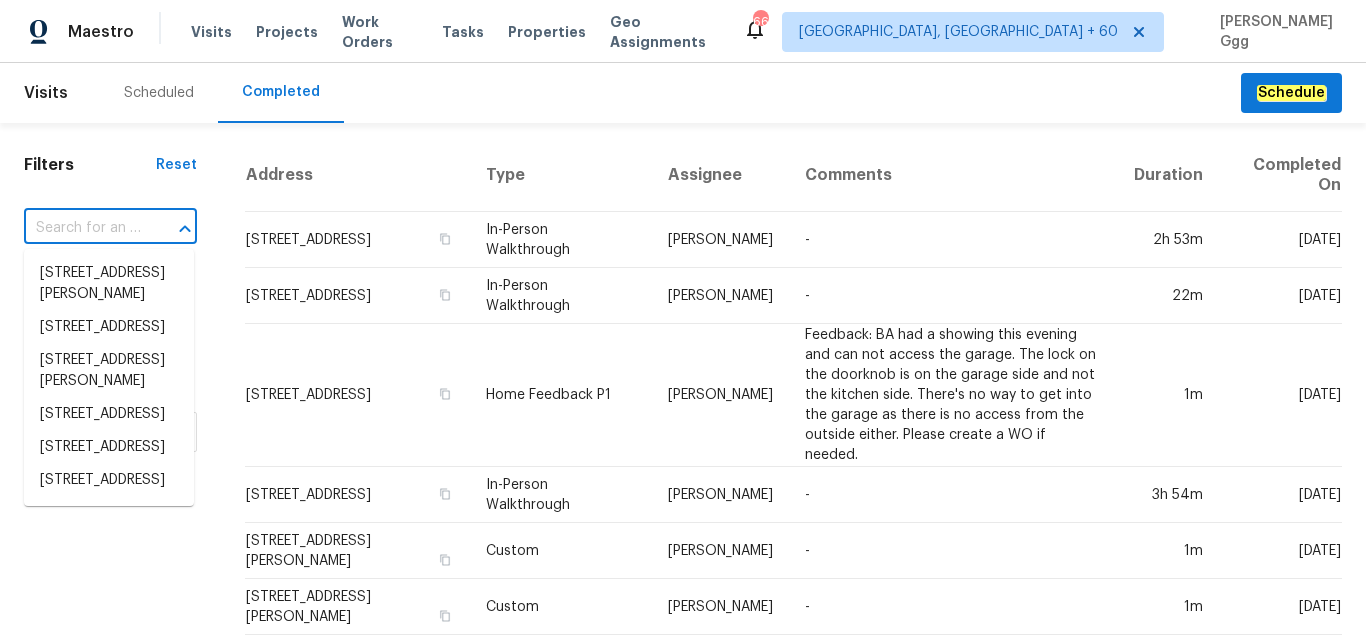 click at bounding box center (82, 228) 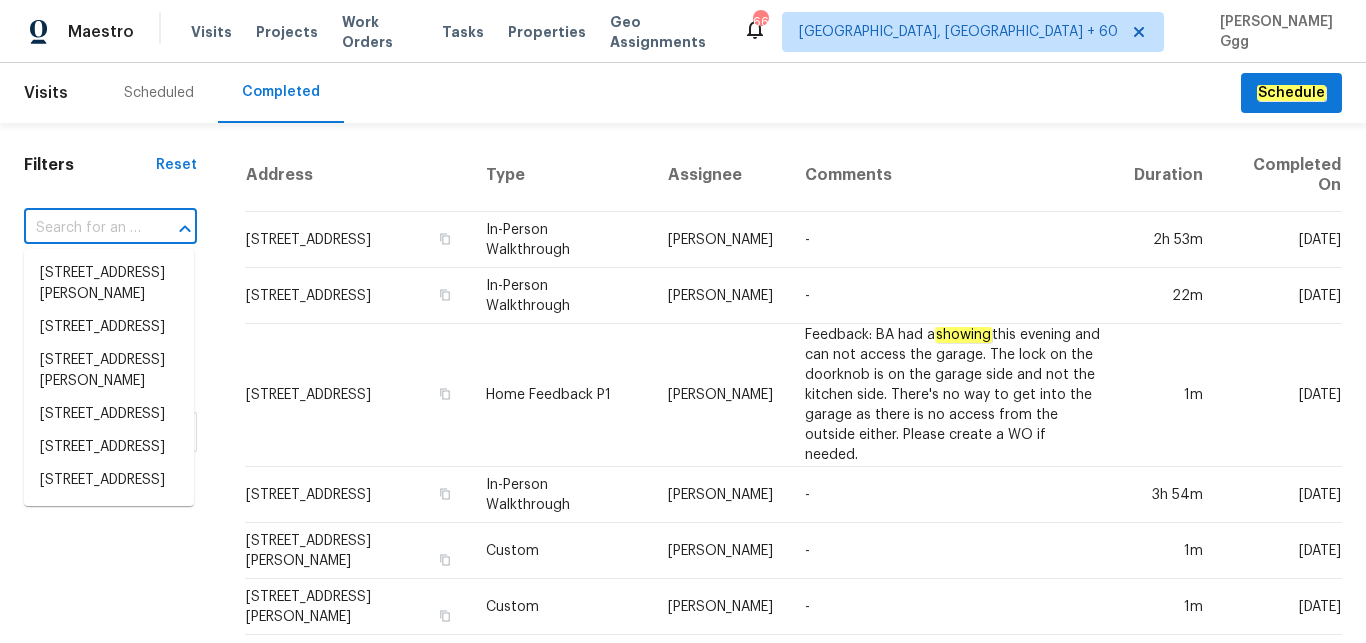 paste on "[STREET_ADDRESS]" 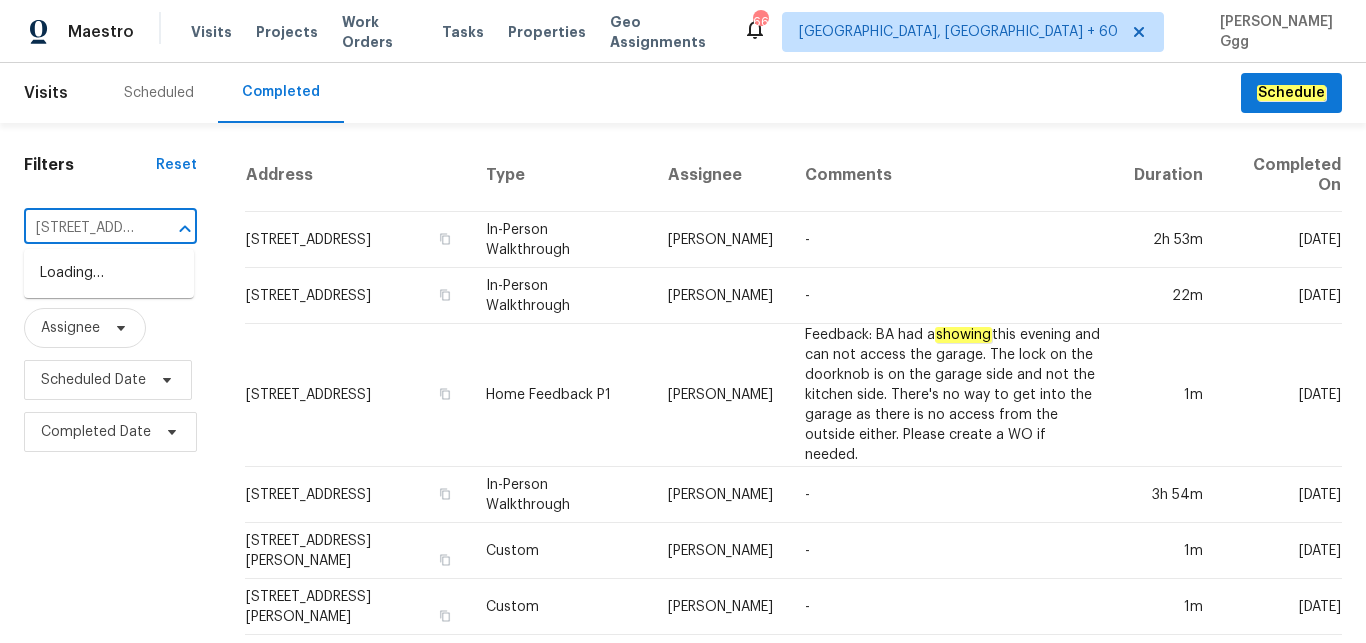 scroll, scrollTop: 0, scrollLeft: 127, axis: horizontal 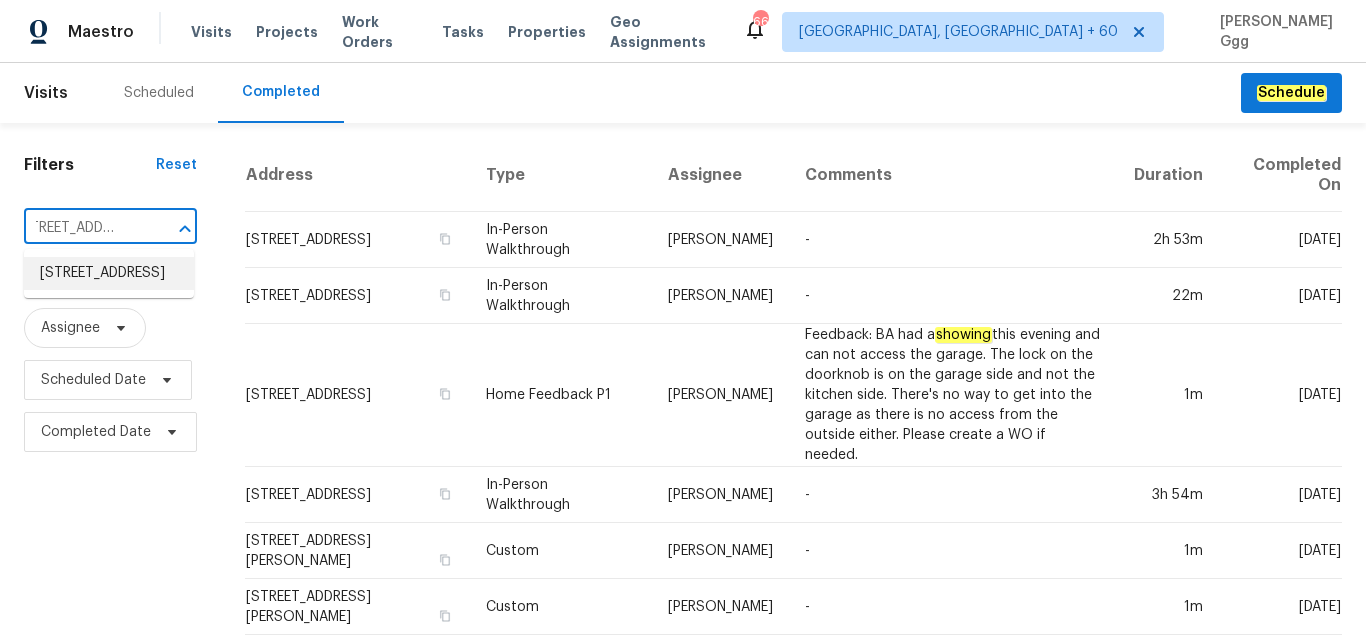 click on "[STREET_ADDRESS]" at bounding box center (109, 273) 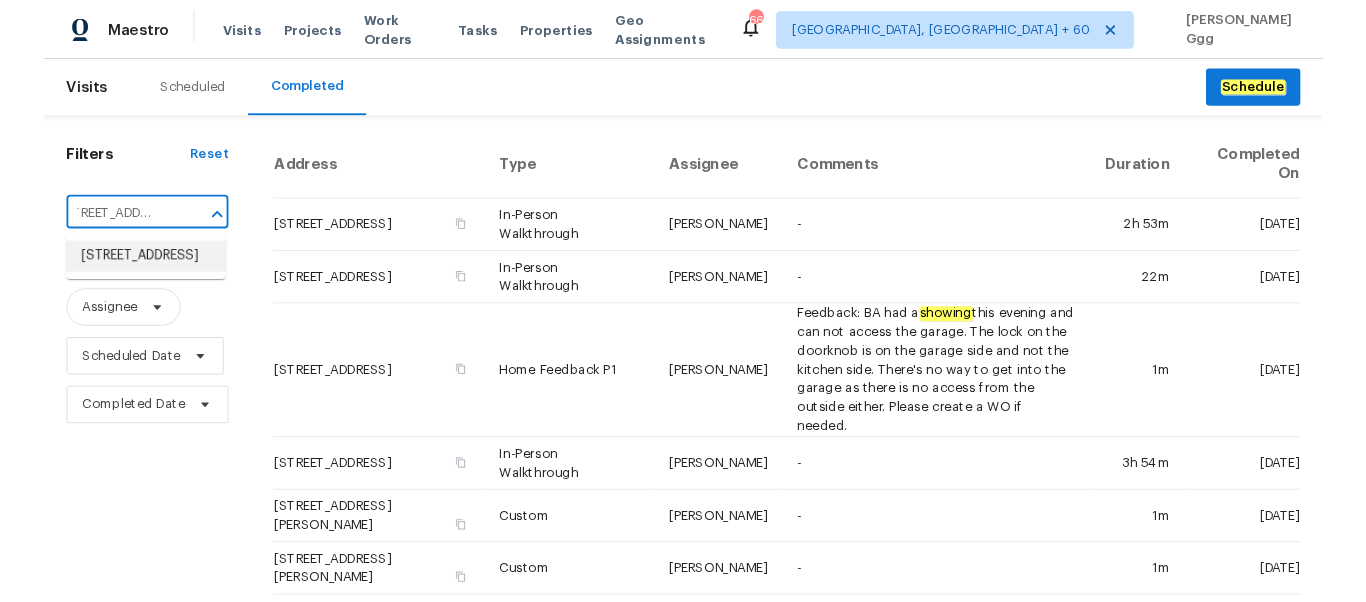 scroll, scrollTop: 0, scrollLeft: 0, axis: both 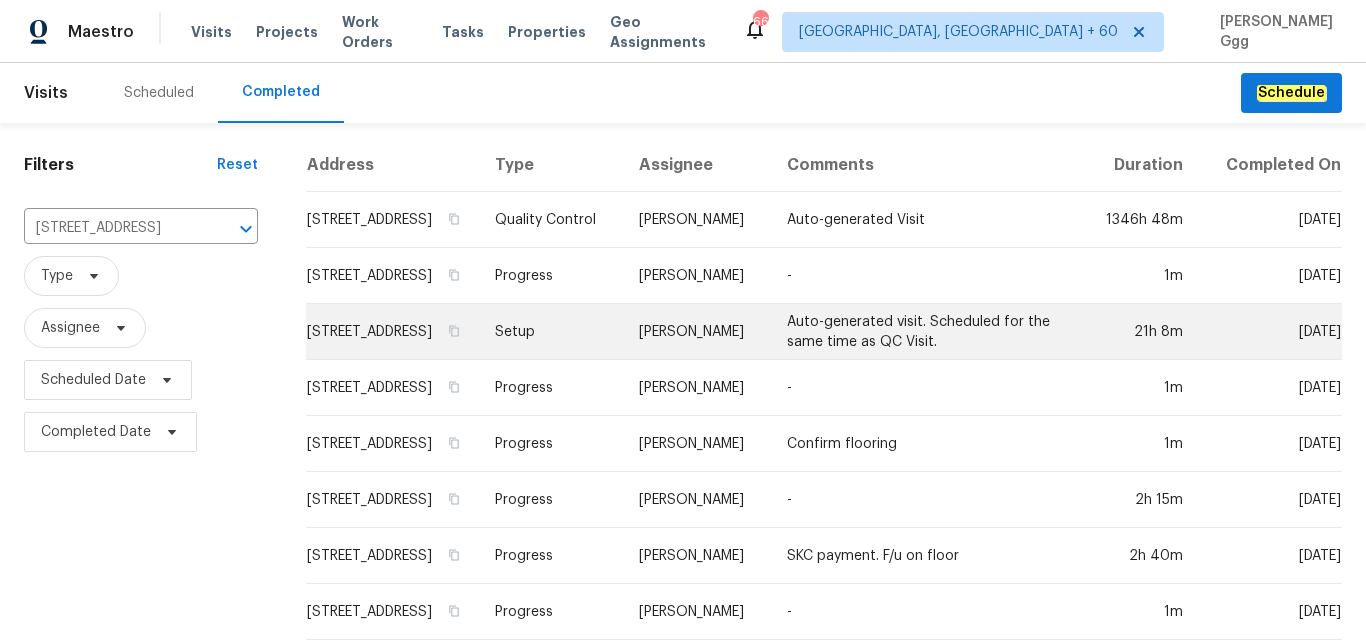 click on "Setup" at bounding box center (551, 332) 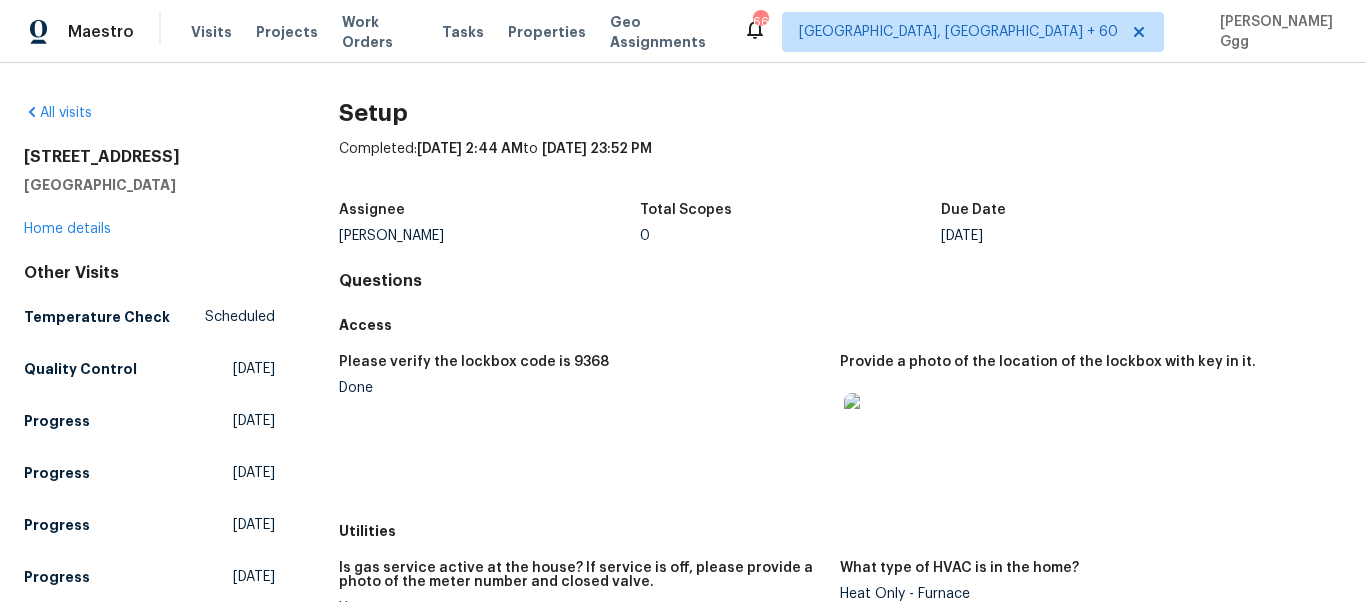 scroll, scrollTop: 1507, scrollLeft: 0, axis: vertical 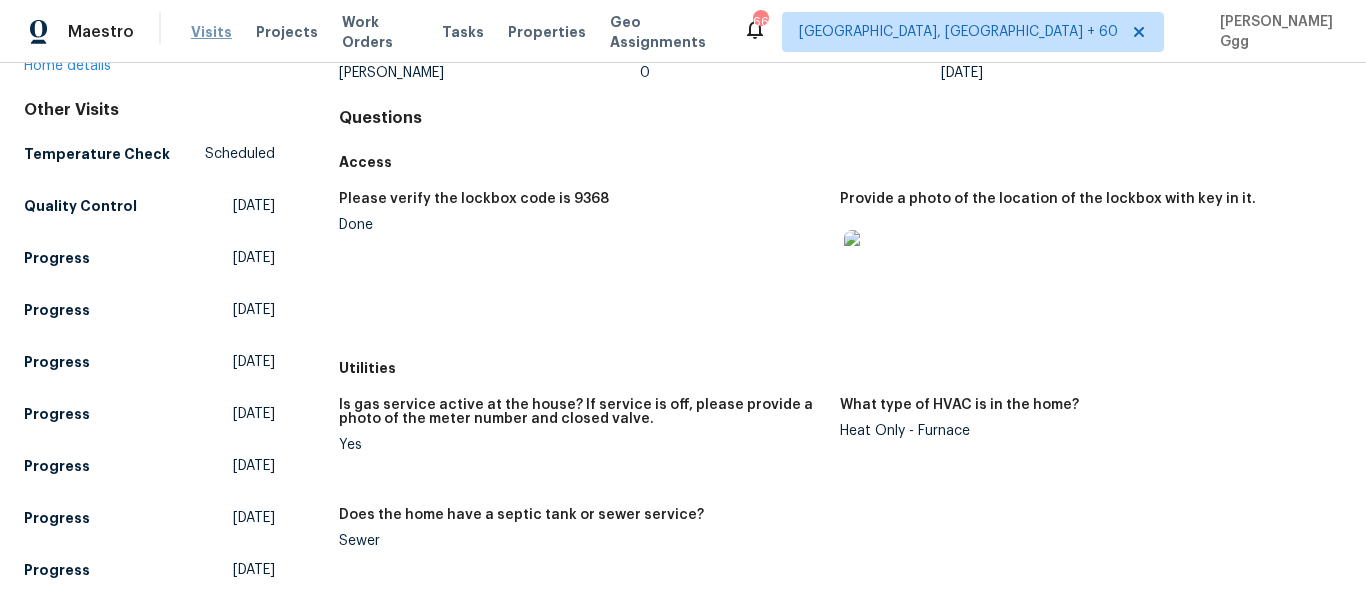 click on "Visits" at bounding box center (211, 32) 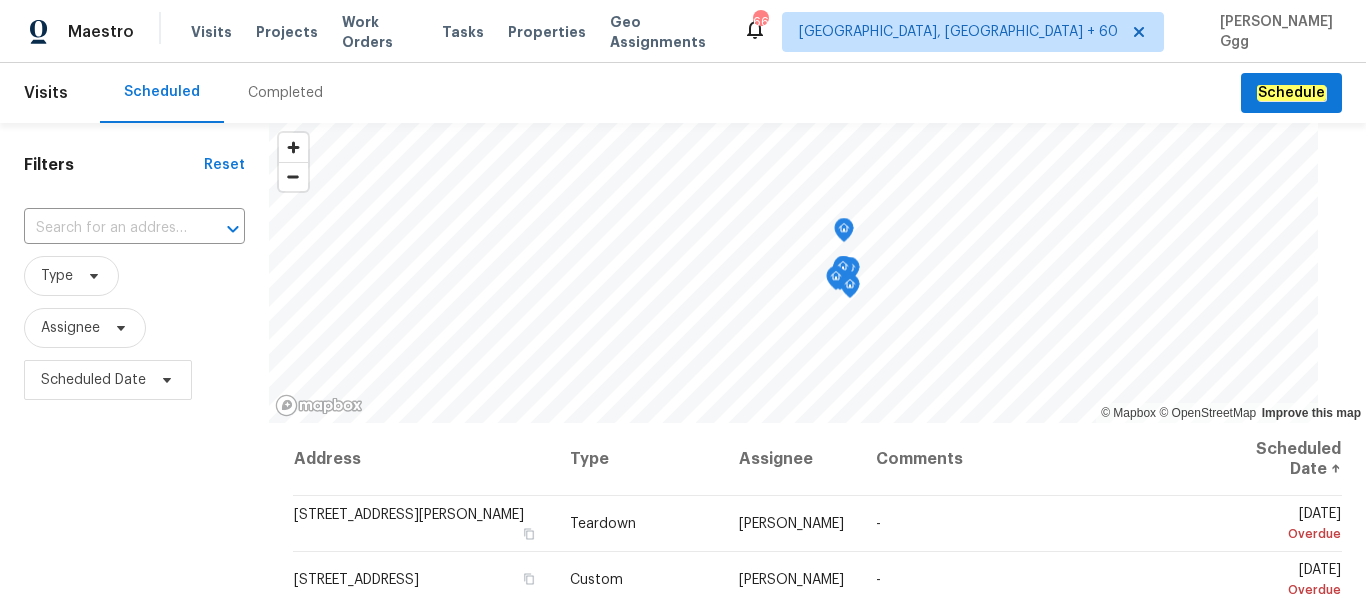 click on "Completed" at bounding box center (285, 93) 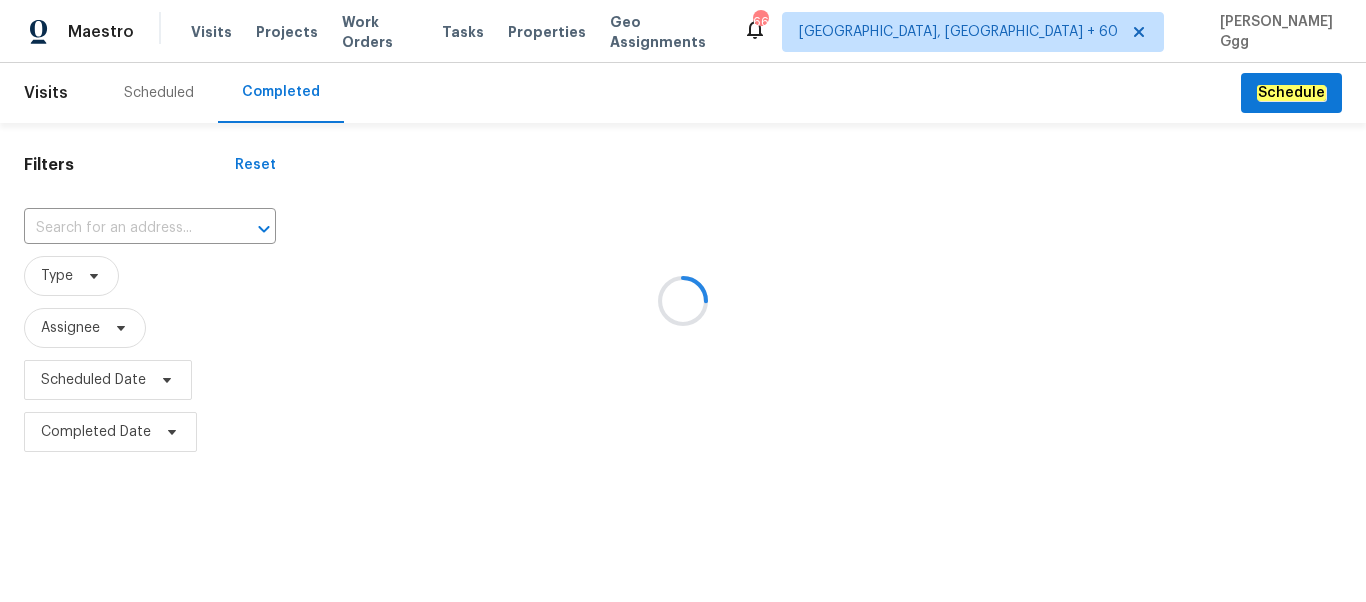 click at bounding box center [683, 301] 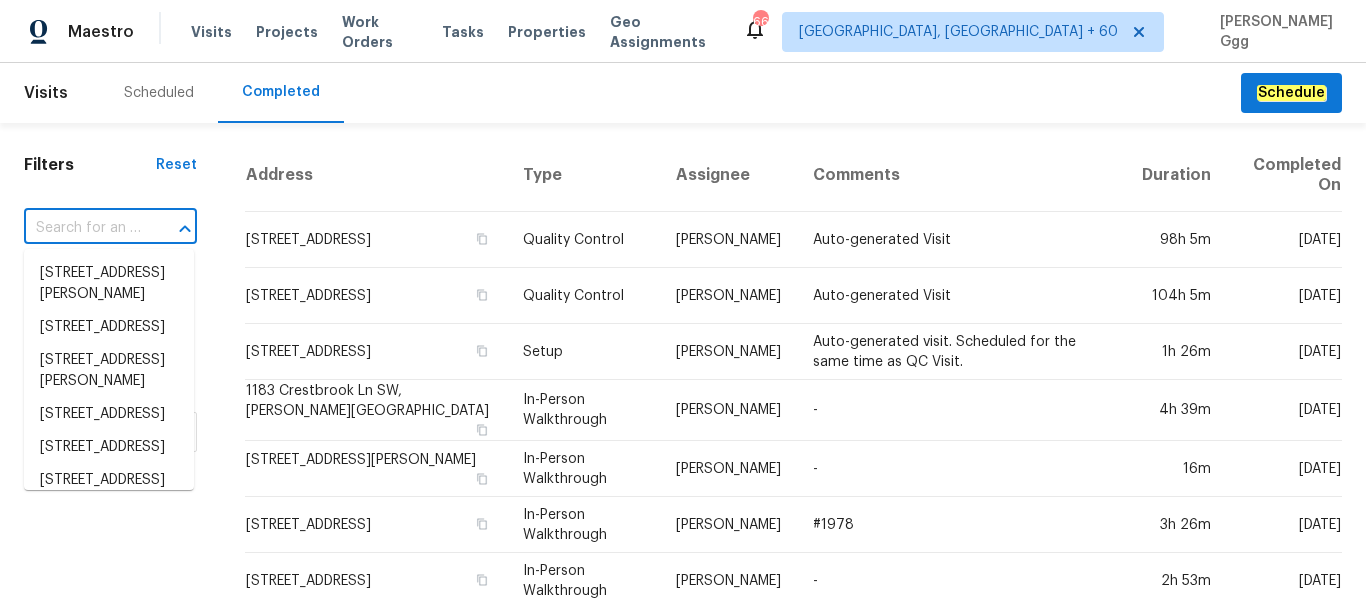 paste on "[STREET_ADDRESS]" 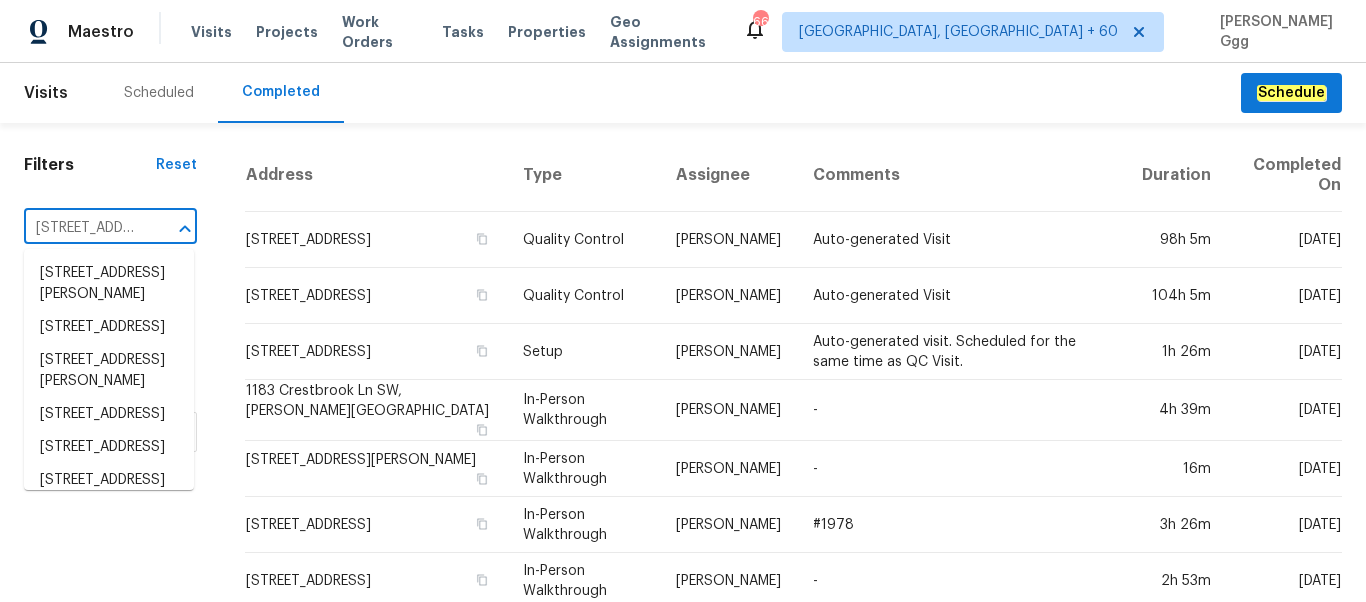 scroll, scrollTop: 0, scrollLeft: 136, axis: horizontal 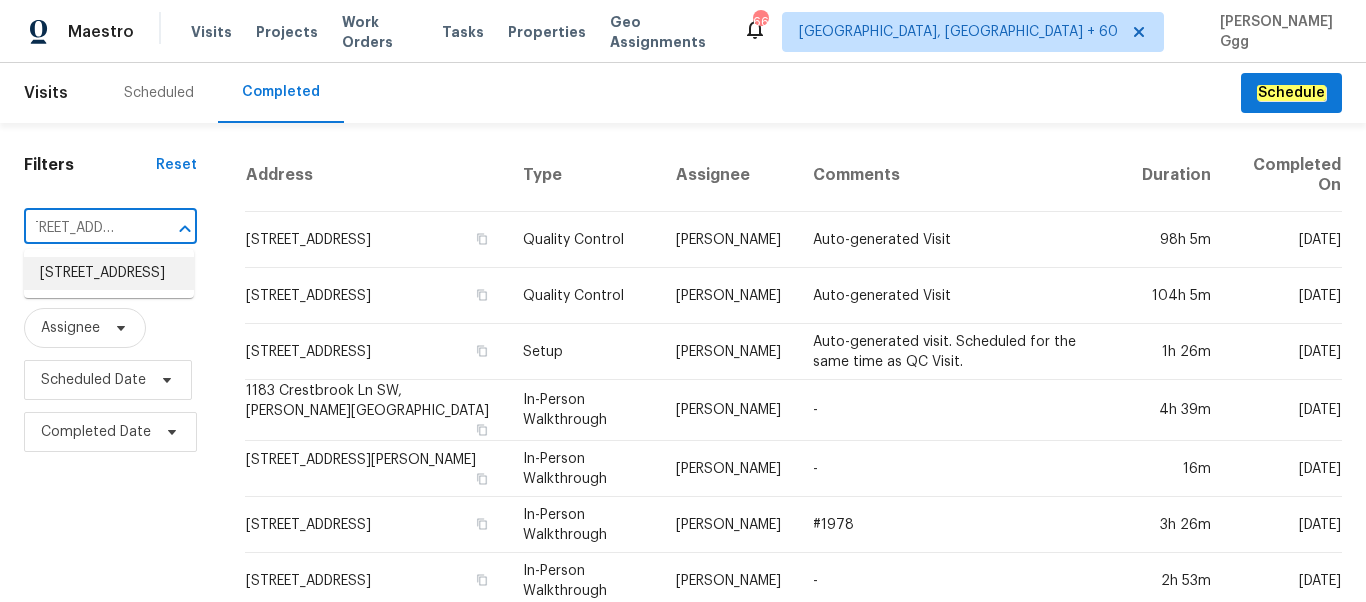 click on "[STREET_ADDRESS]" at bounding box center [109, 273] 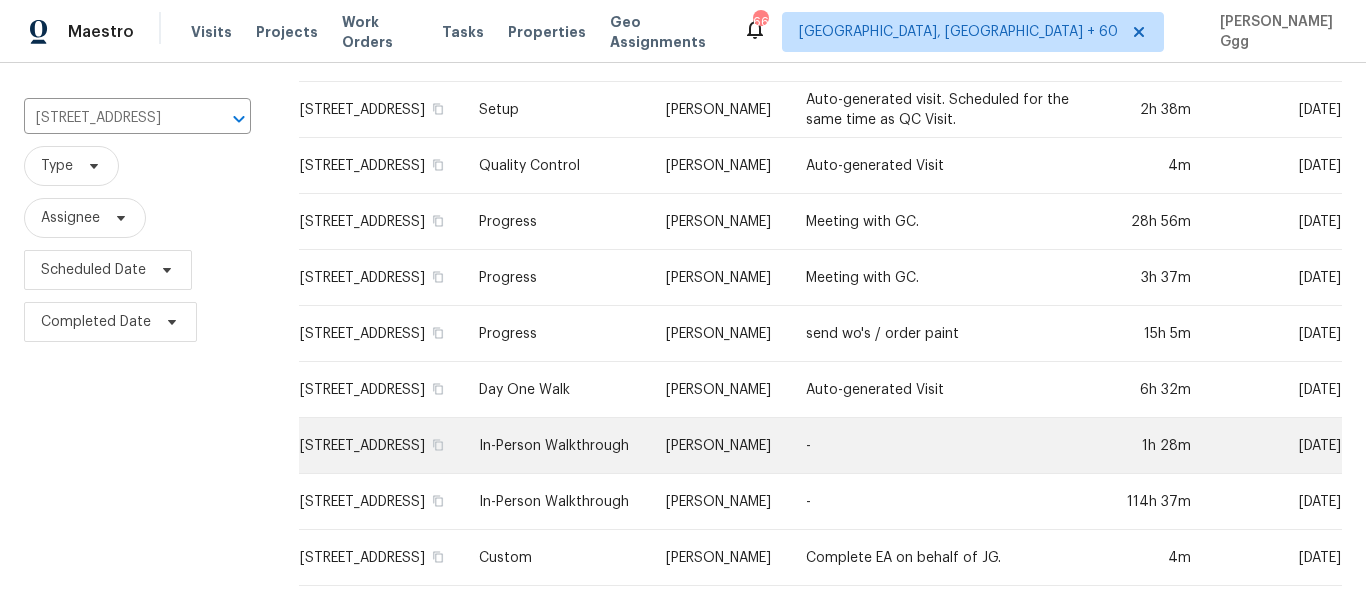 scroll, scrollTop: 63, scrollLeft: 0, axis: vertical 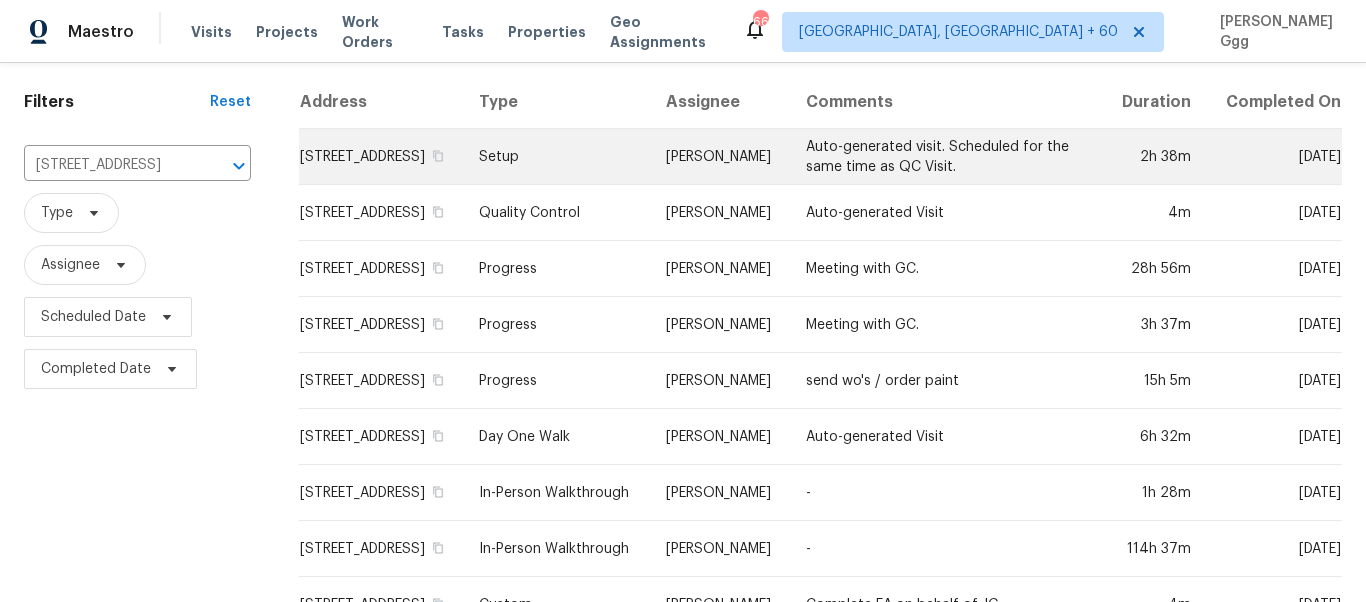 click on "Setup" at bounding box center [556, 157] 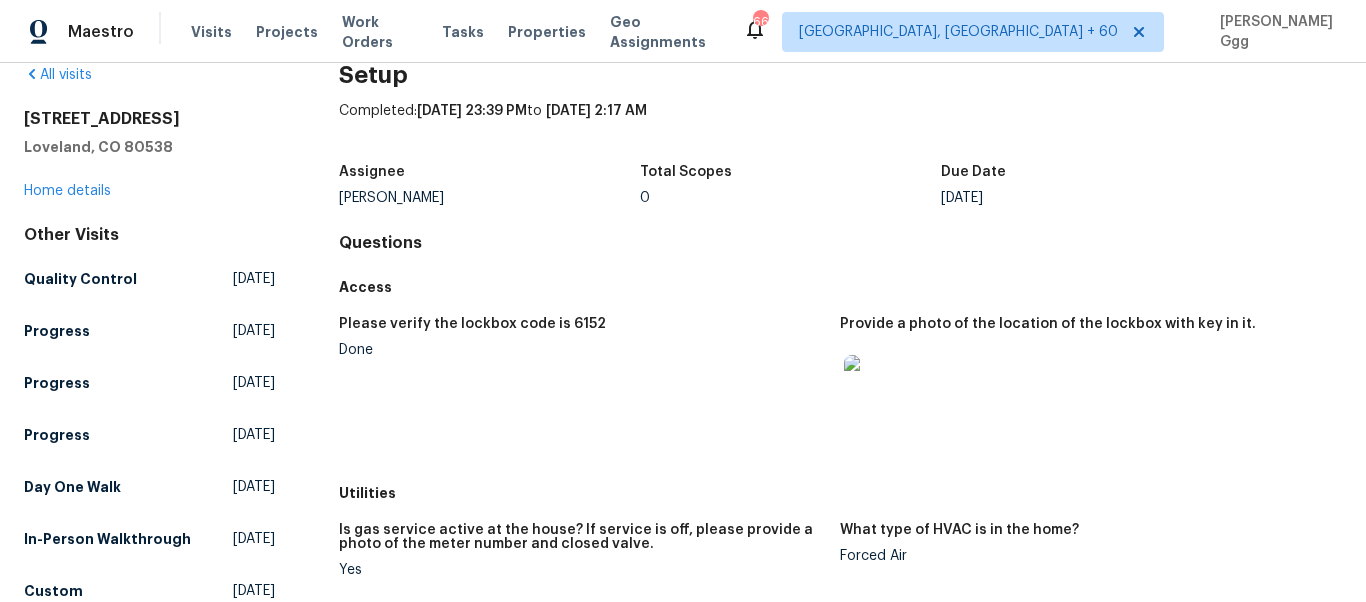 scroll, scrollTop: 632, scrollLeft: 0, axis: vertical 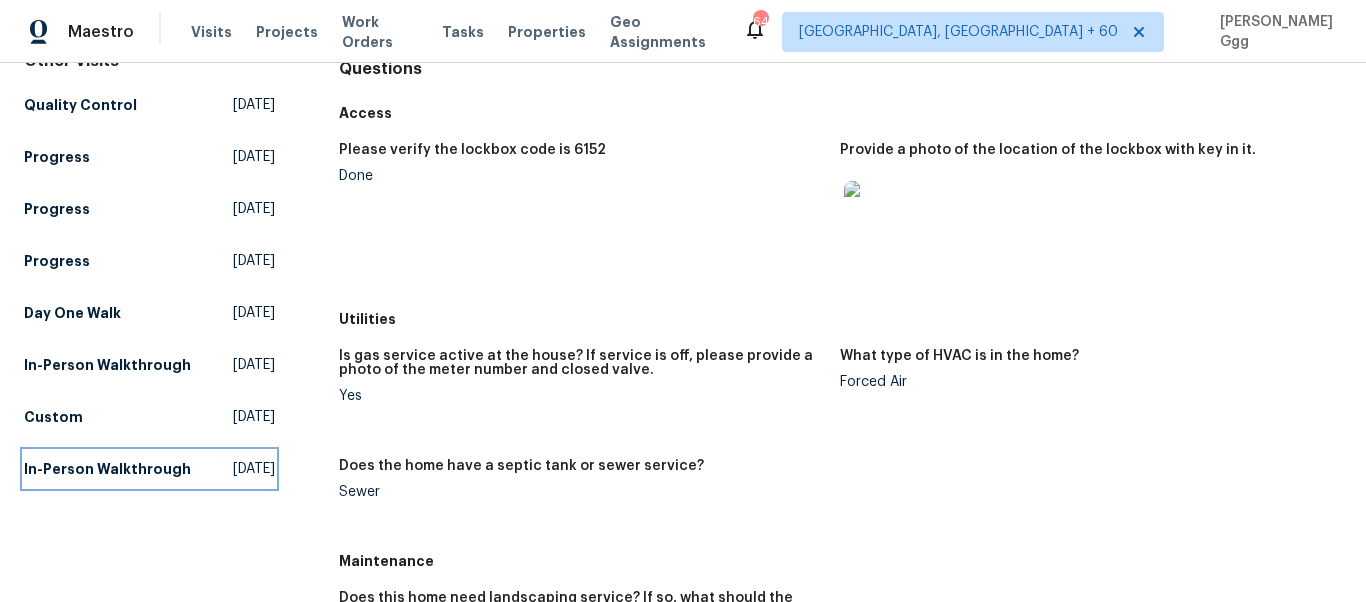 click on "In-Person Walkthrough" at bounding box center [107, 469] 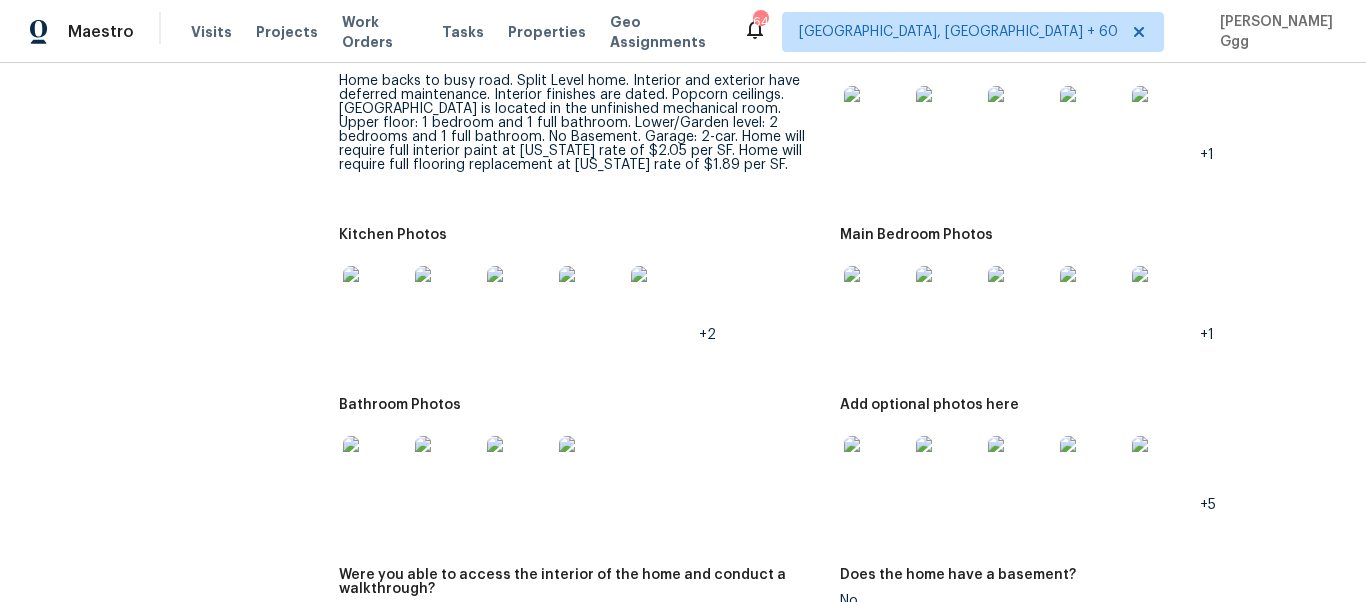 scroll, scrollTop: 2016, scrollLeft: 0, axis: vertical 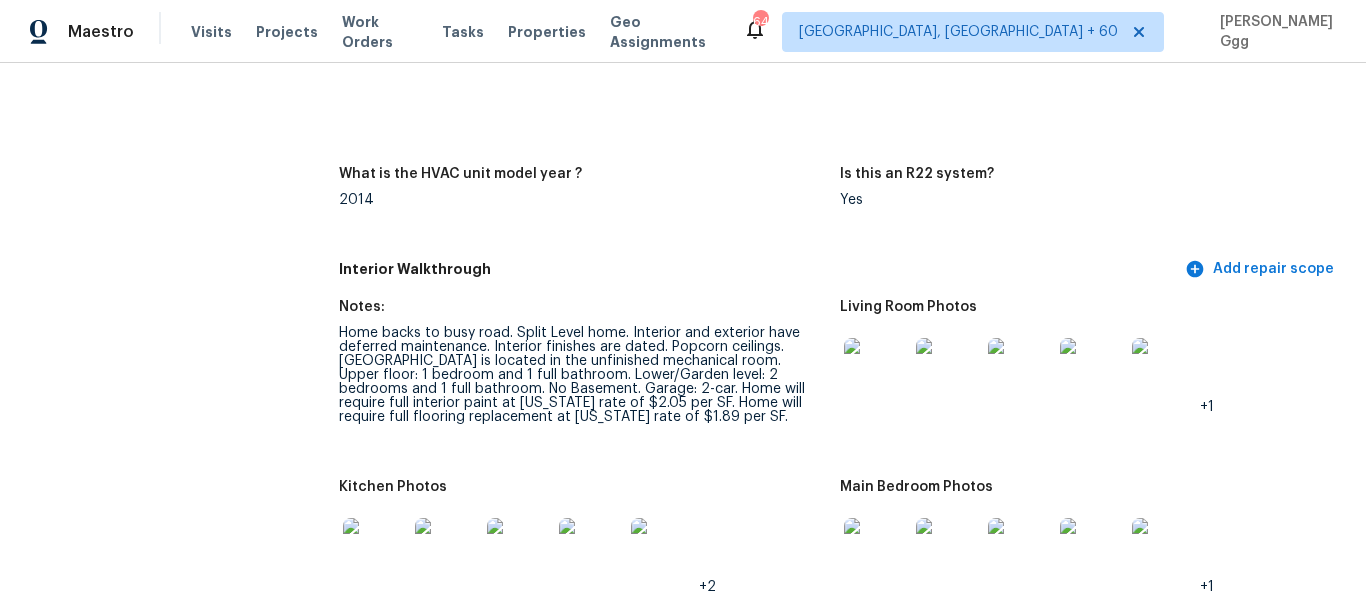 click at bounding box center [876, 370] 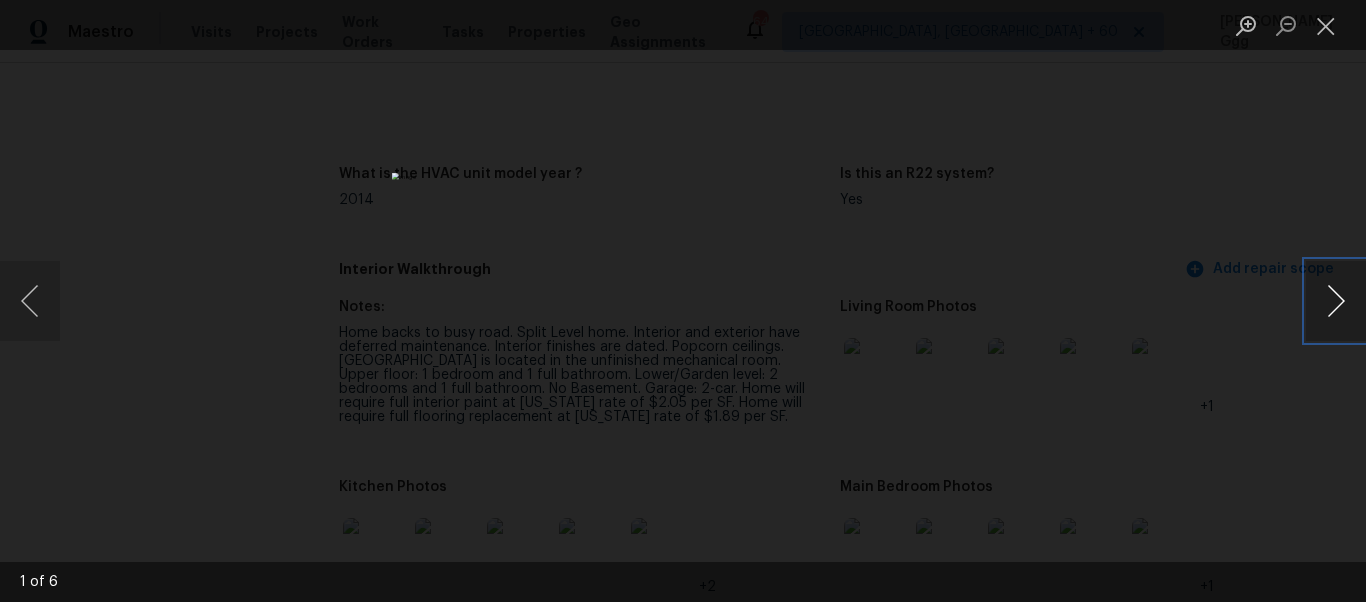 click at bounding box center [1336, 301] 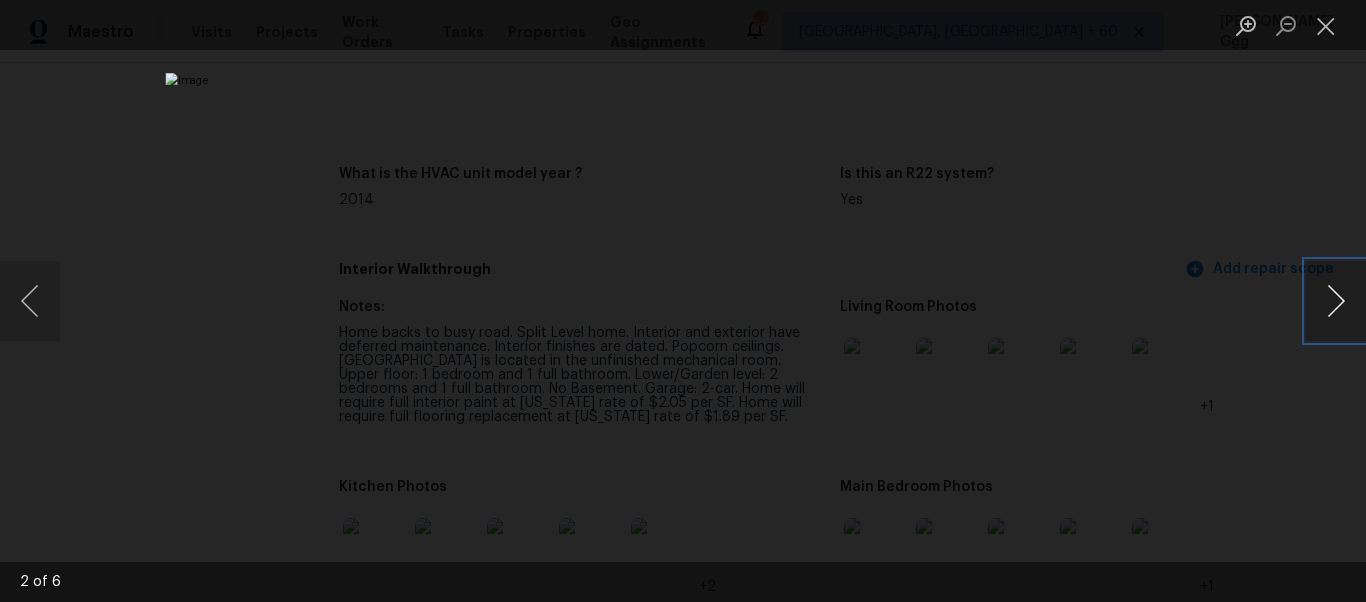 click at bounding box center [1336, 301] 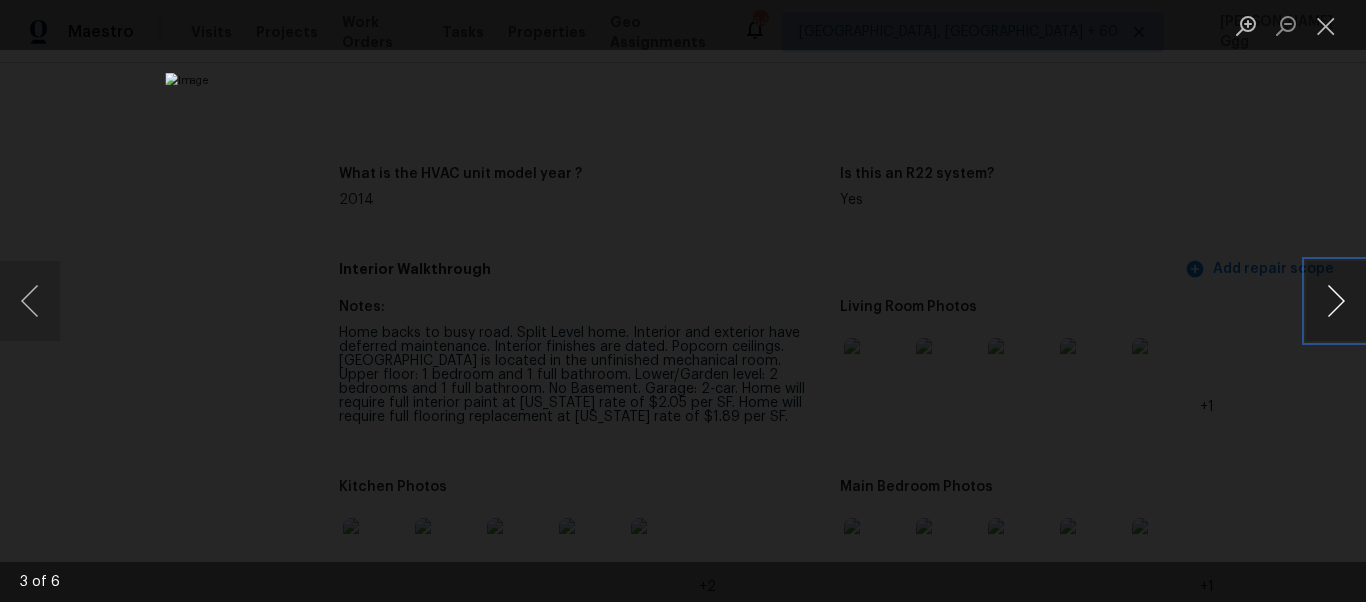 click at bounding box center (1336, 301) 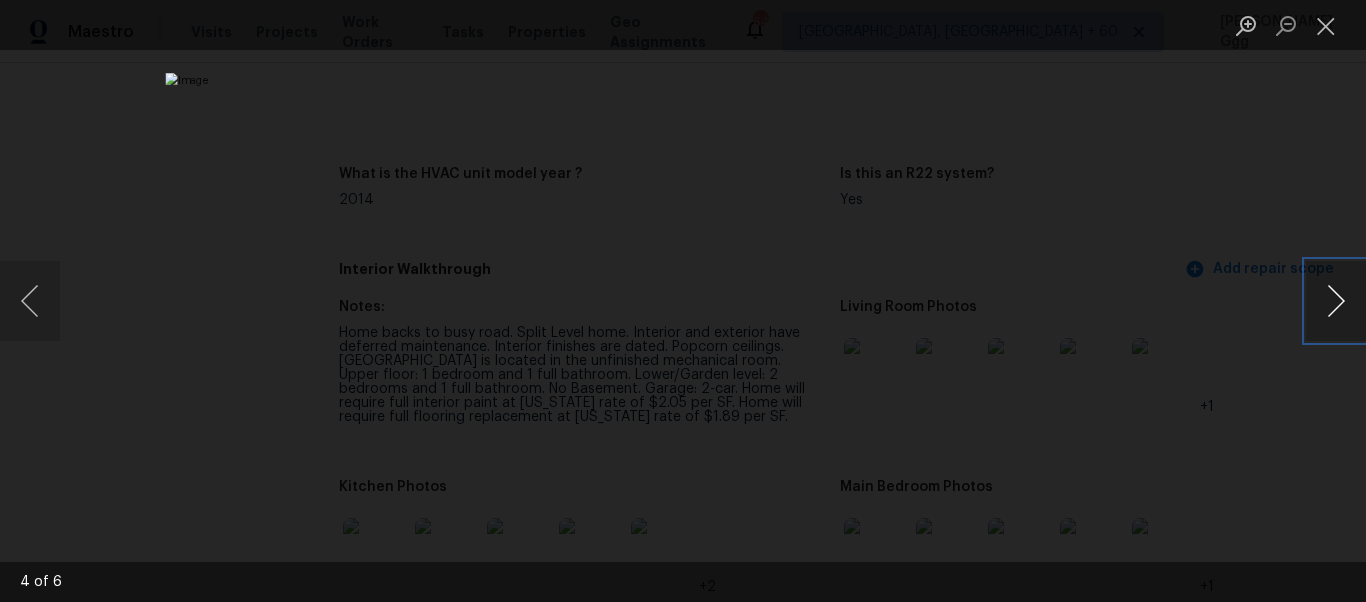 click at bounding box center (1336, 301) 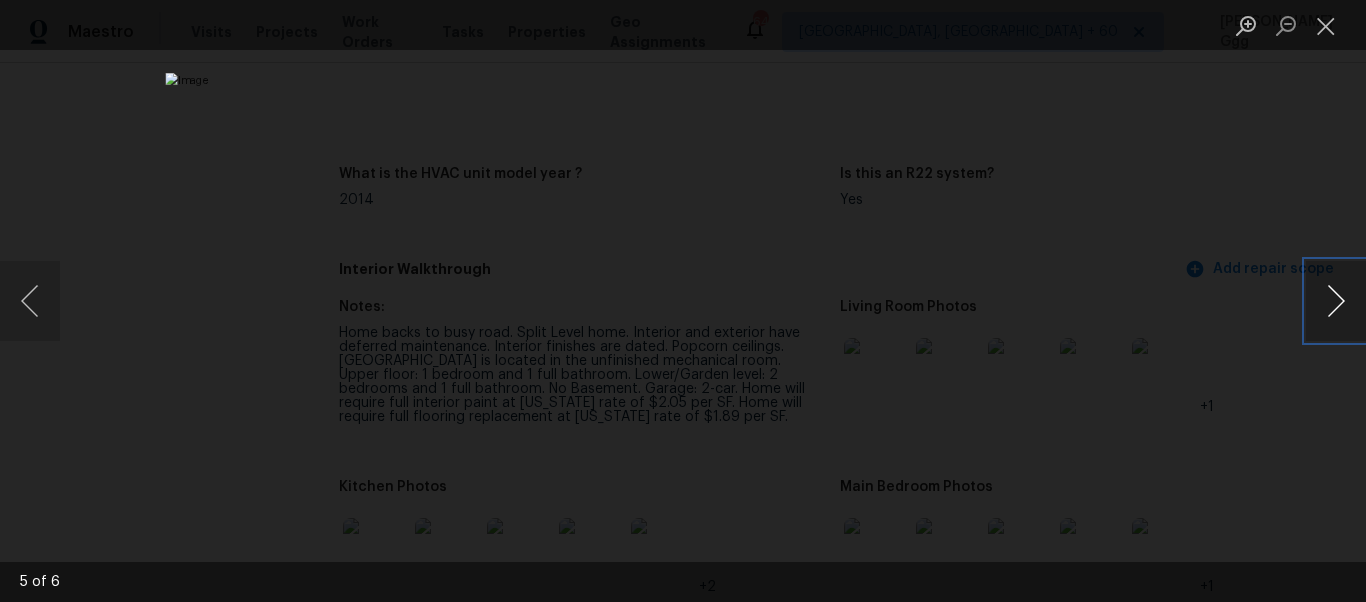 click at bounding box center (1336, 301) 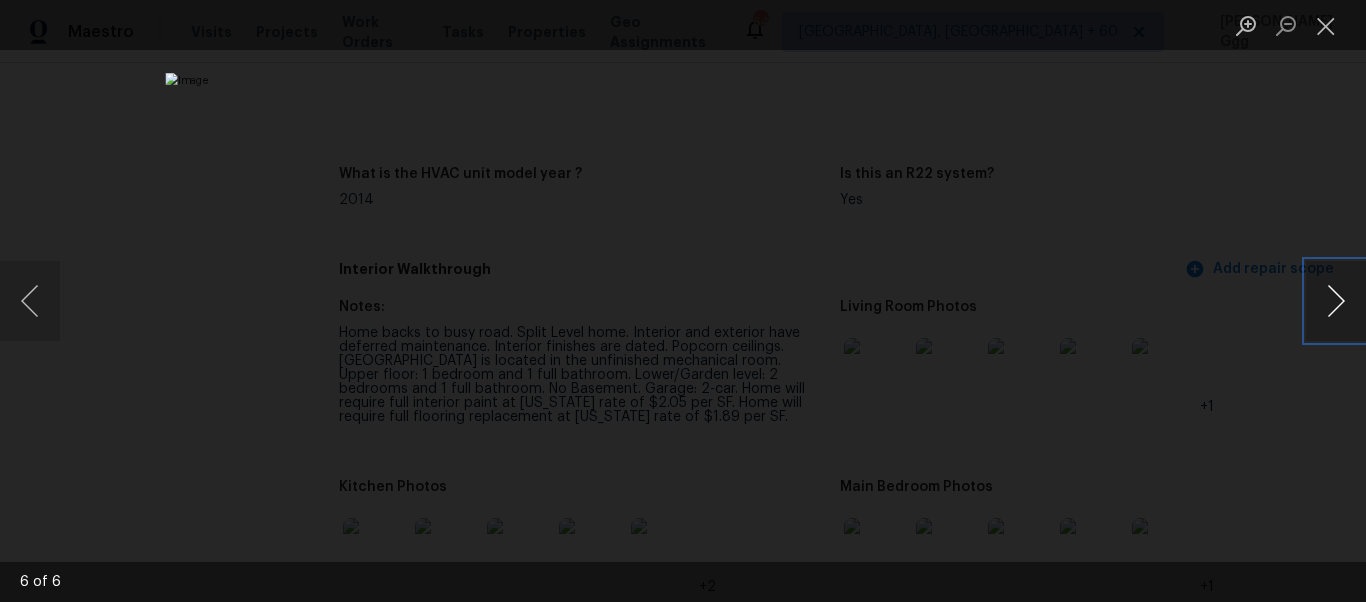 click at bounding box center (1336, 301) 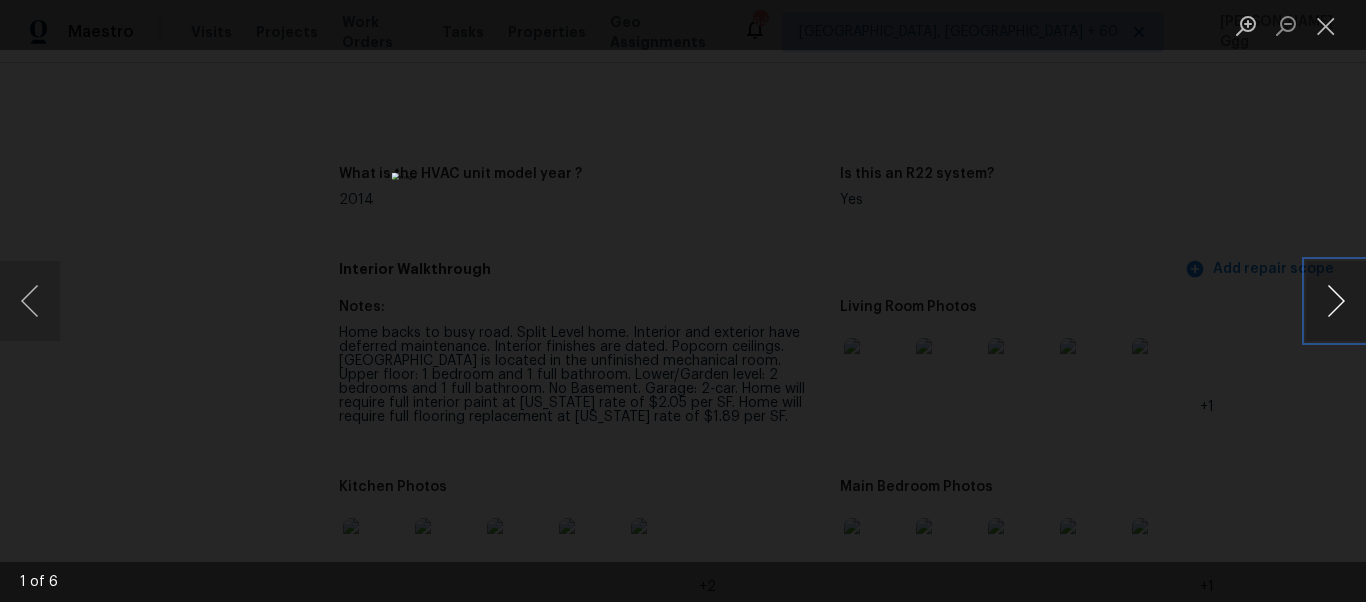 click at bounding box center (1336, 301) 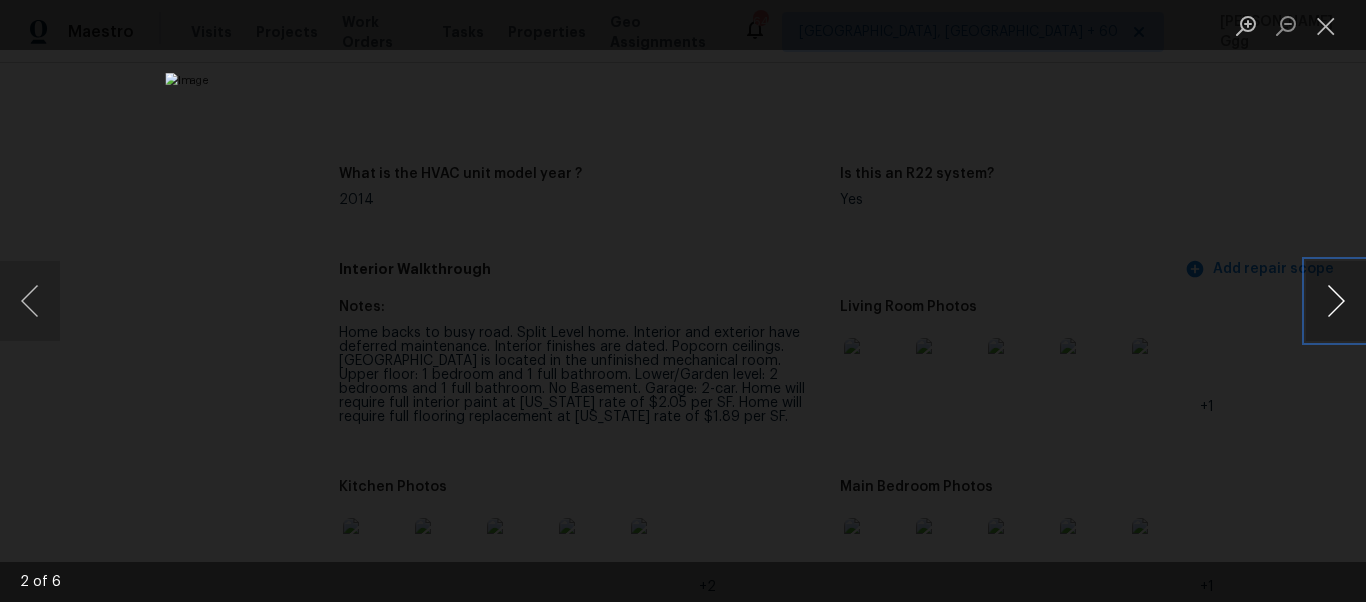 click at bounding box center [1336, 301] 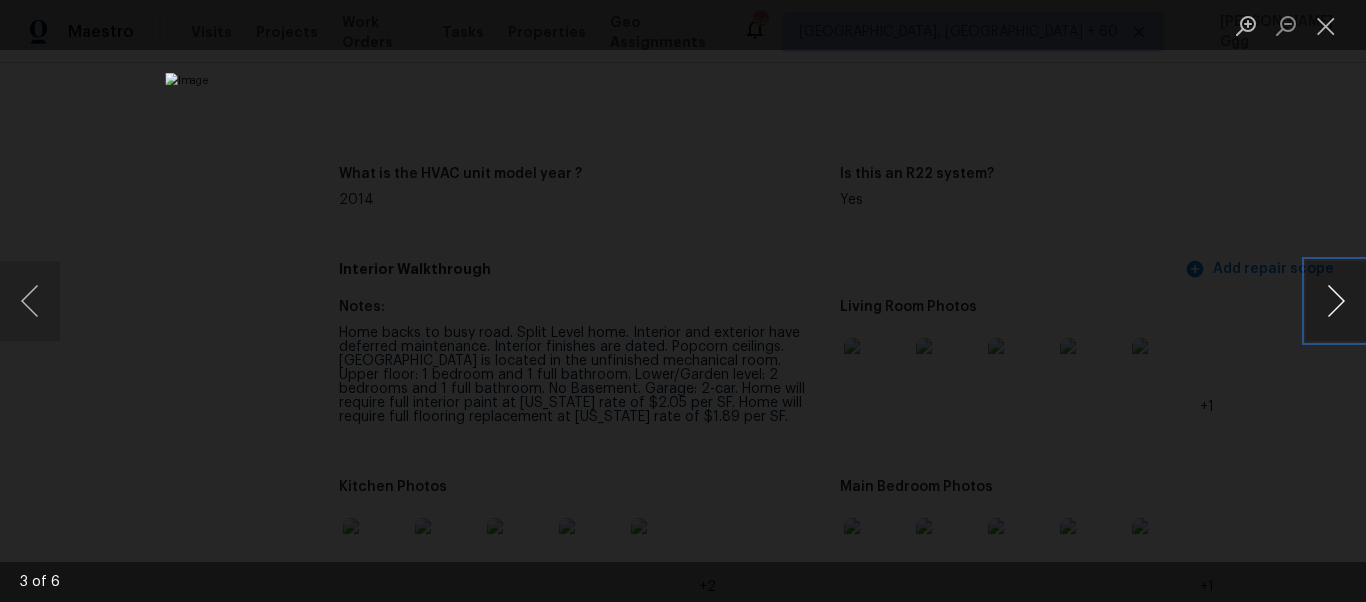 click at bounding box center (1336, 301) 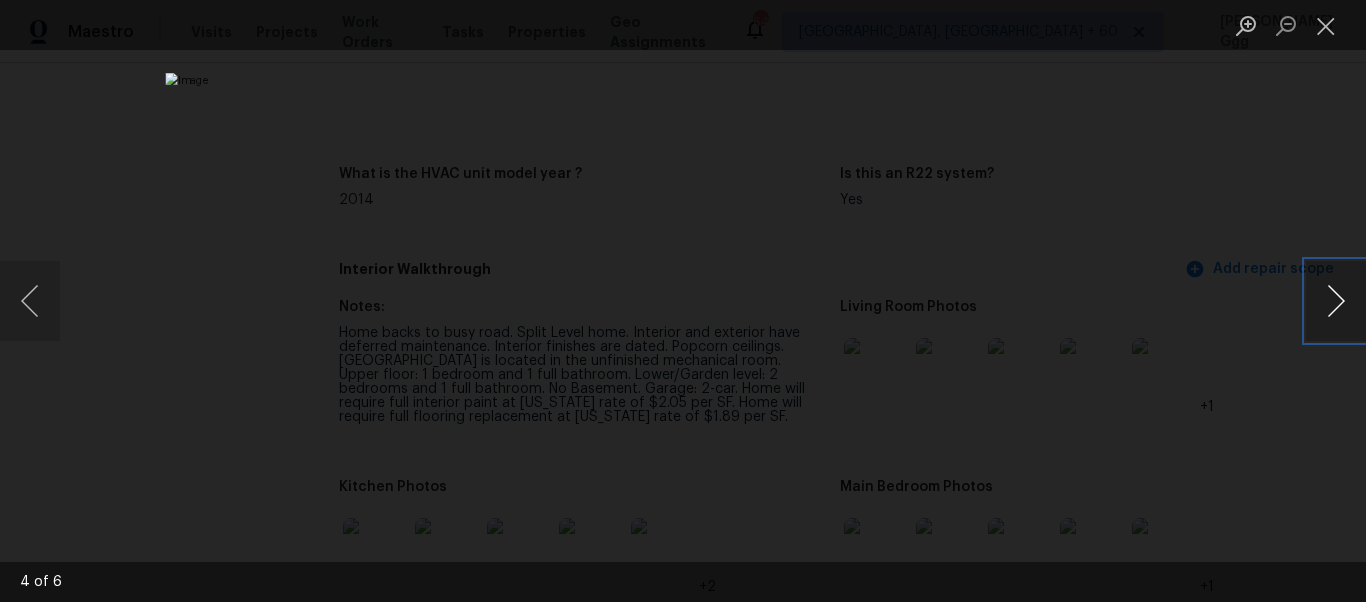 click at bounding box center [1336, 301] 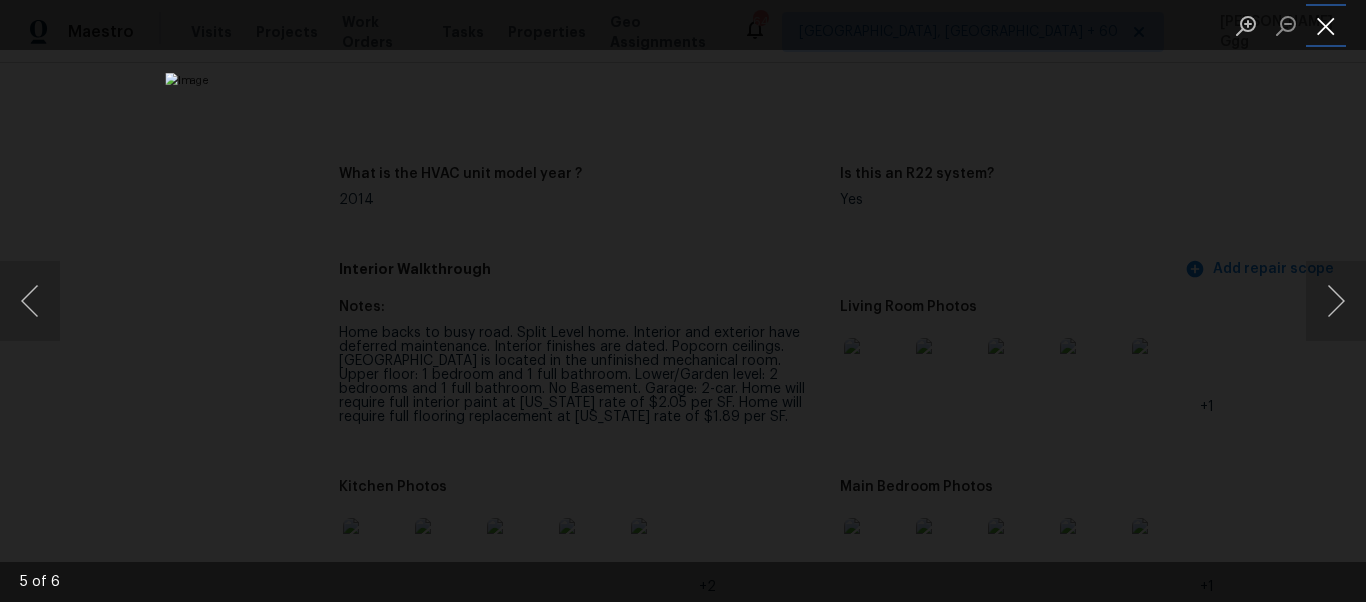 click at bounding box center [1326, 25] 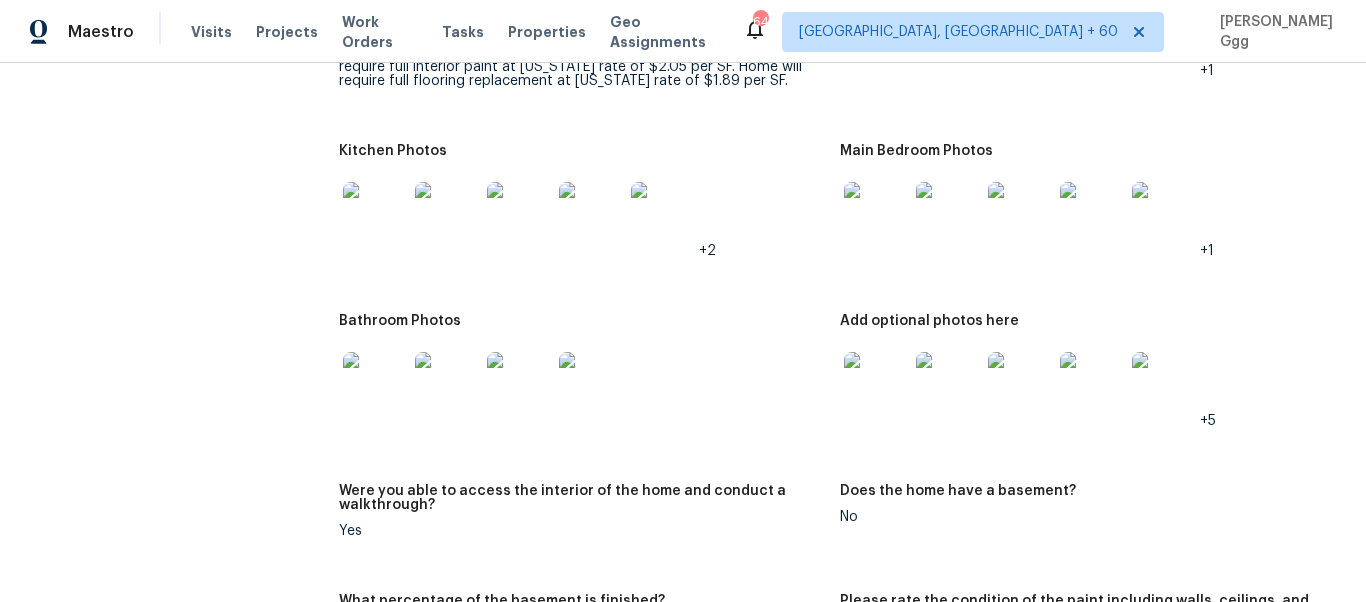 scroll, scrollTop: 2436, scrollLeft: 0, axis: vertical 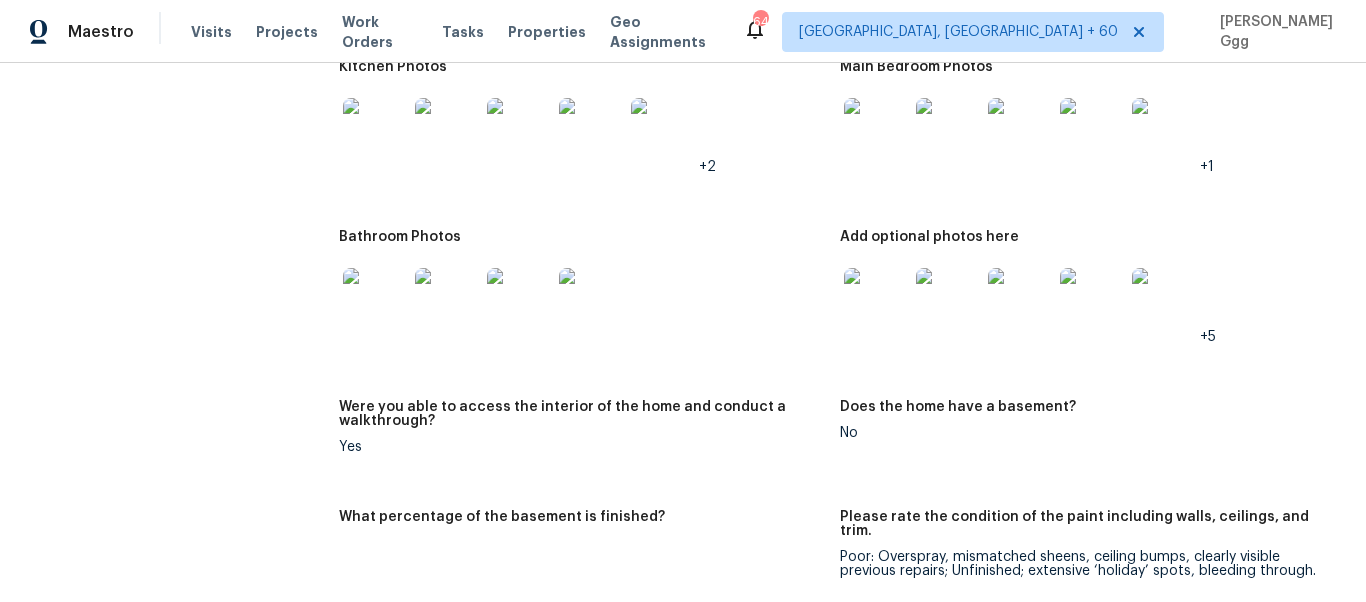 click on "All visits [STREET_ADDRESS] Home details Other Visits Quality Control [DATE] Setup [DATE] Progress [DATE] Progress [DATE] Progress [DATE] Day One Walk [DATE] In-Person Walkthrough [DATE] Custom [DATE]" at bounding box center [149, 74] 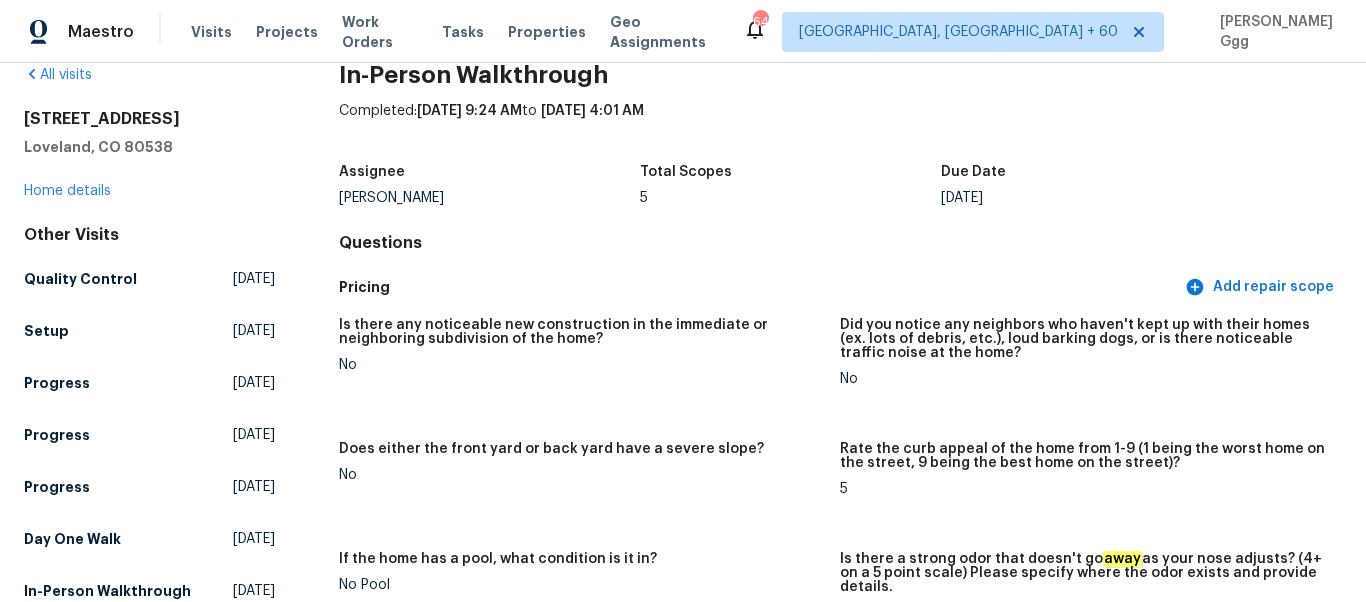 scroll, scrollTop: 639, scrollLeft: 0, axis: vertical 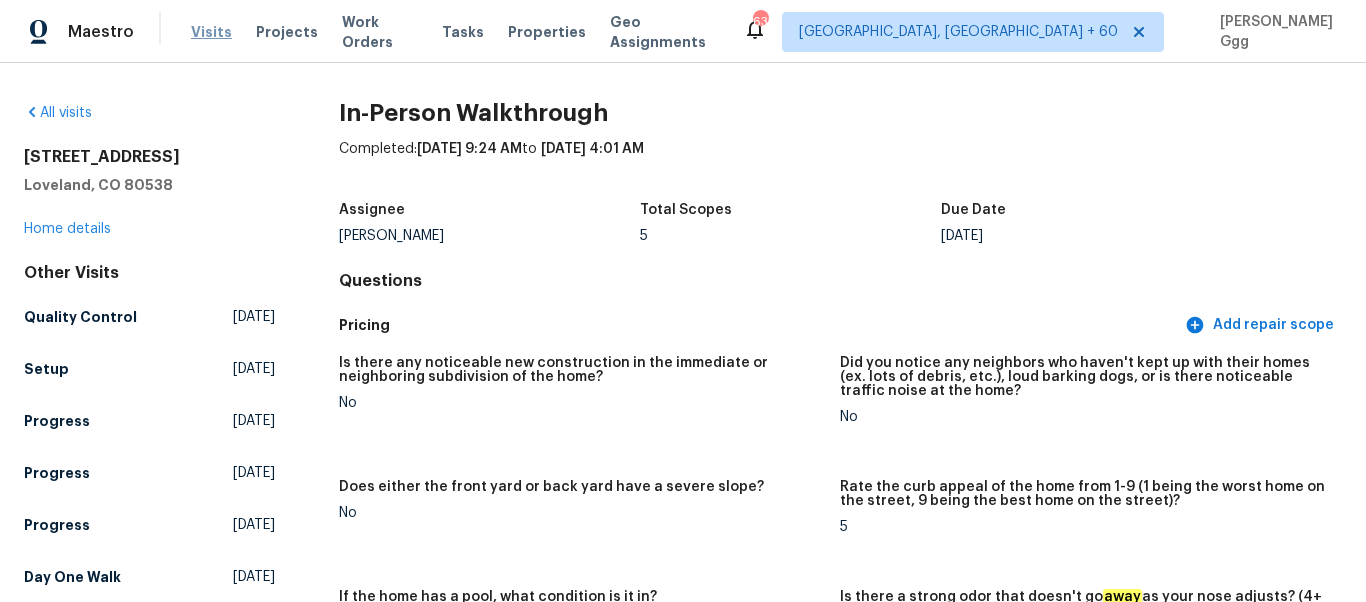 click on "Visits" at bounding box center [211, 32] 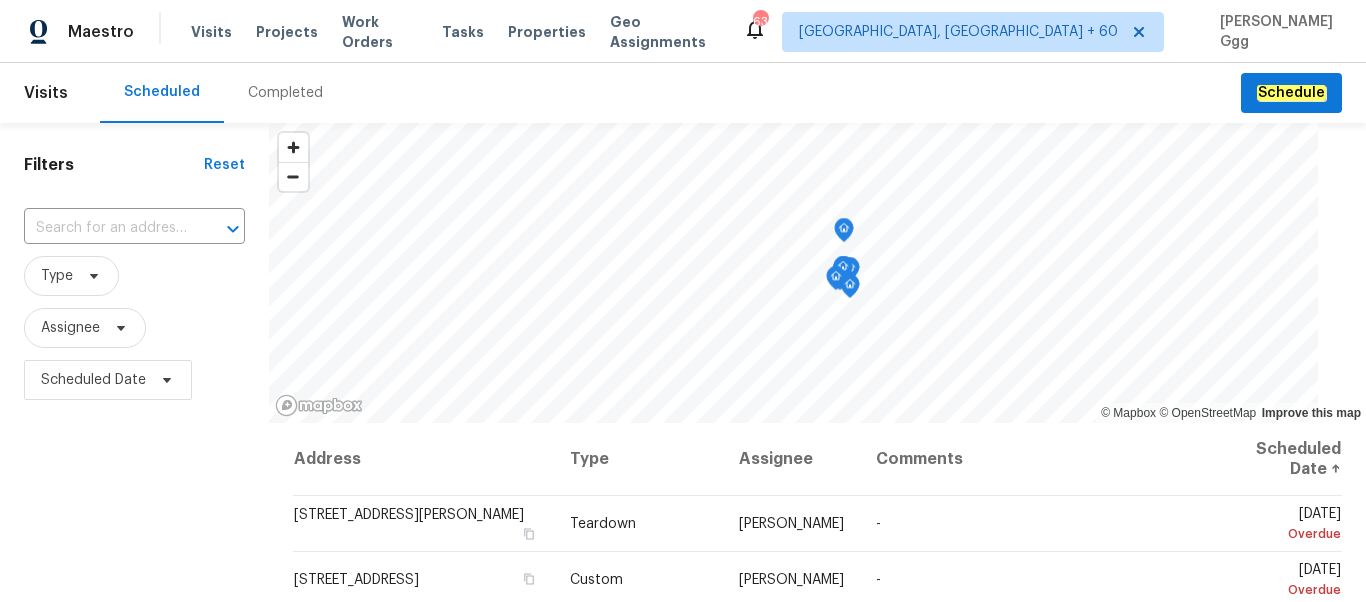 click on "Completed" at bounding box center (285, 93) 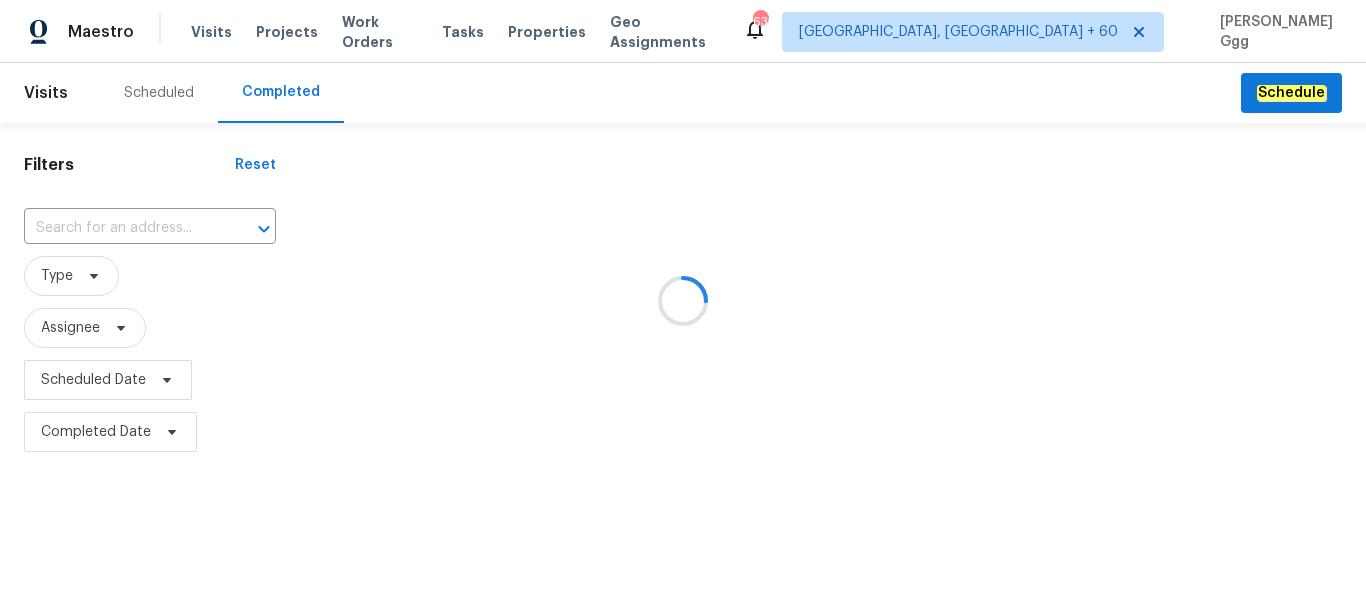 click at bounding box center [683, 301] 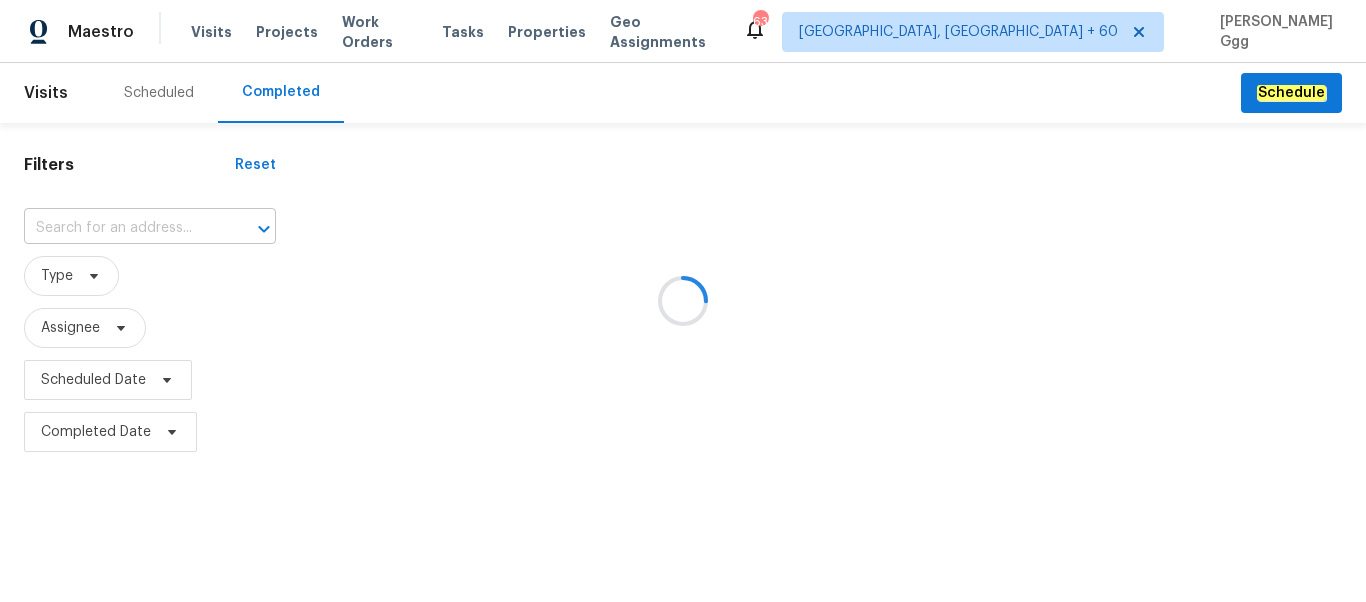 click at bounding box center (122, 228) 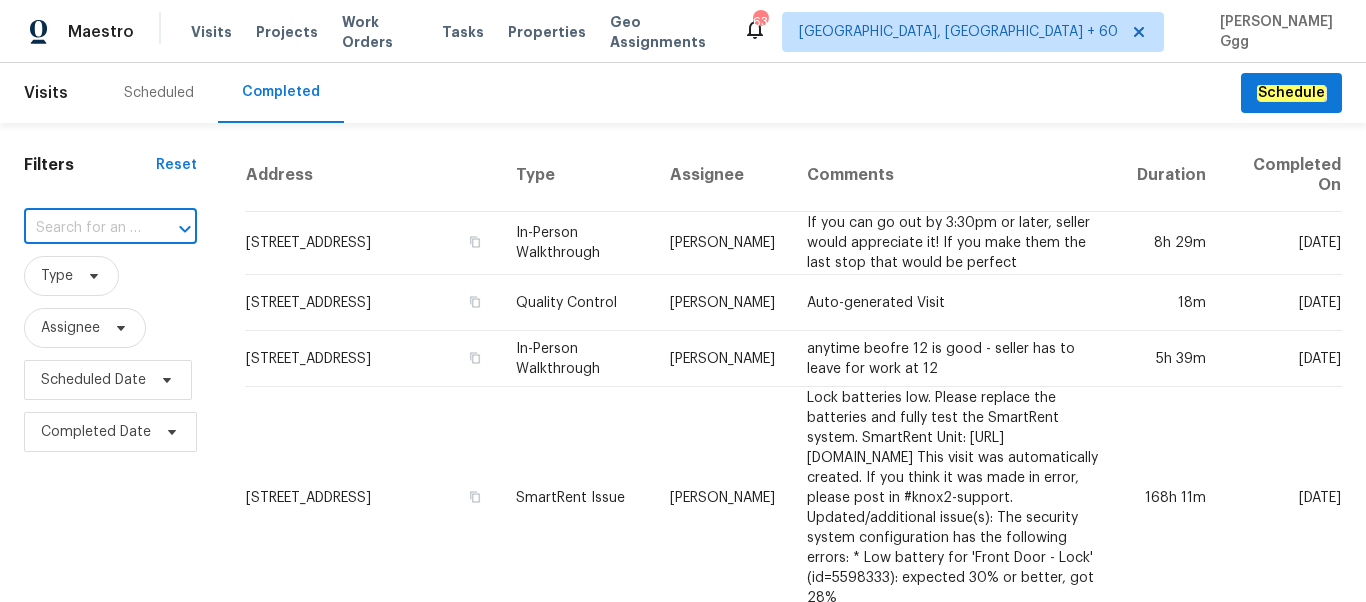 paste on "[STREET_ADDRESS][PERSON_NAME]" 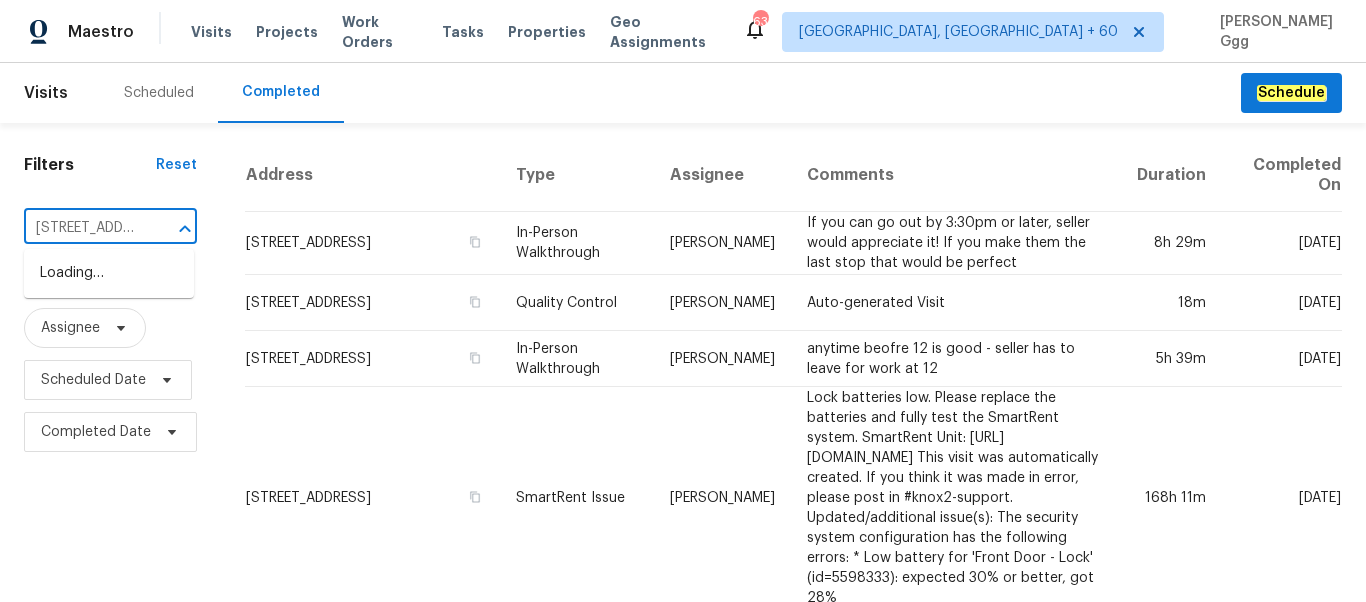 scroll, scrollTop: 0, scrollLeft: 239, axis: horizontal 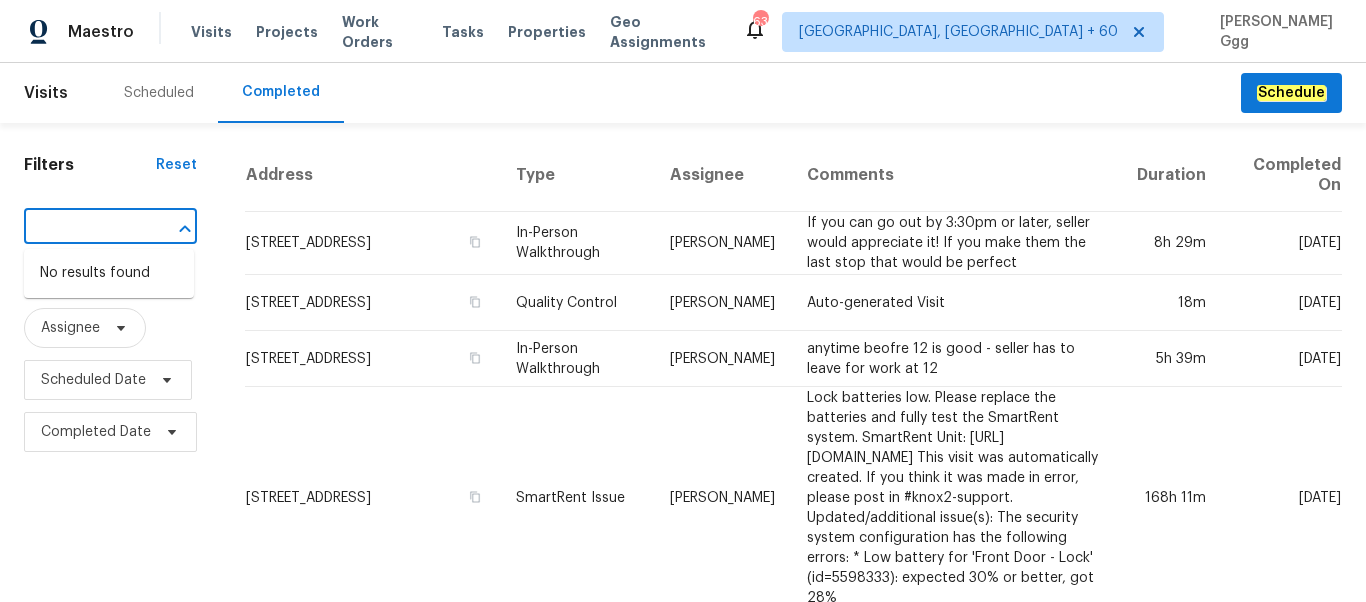 drag, startPoint x: 84, startPoint y: 230, endPoint x: 175, endPoint y: 230, distance: 91 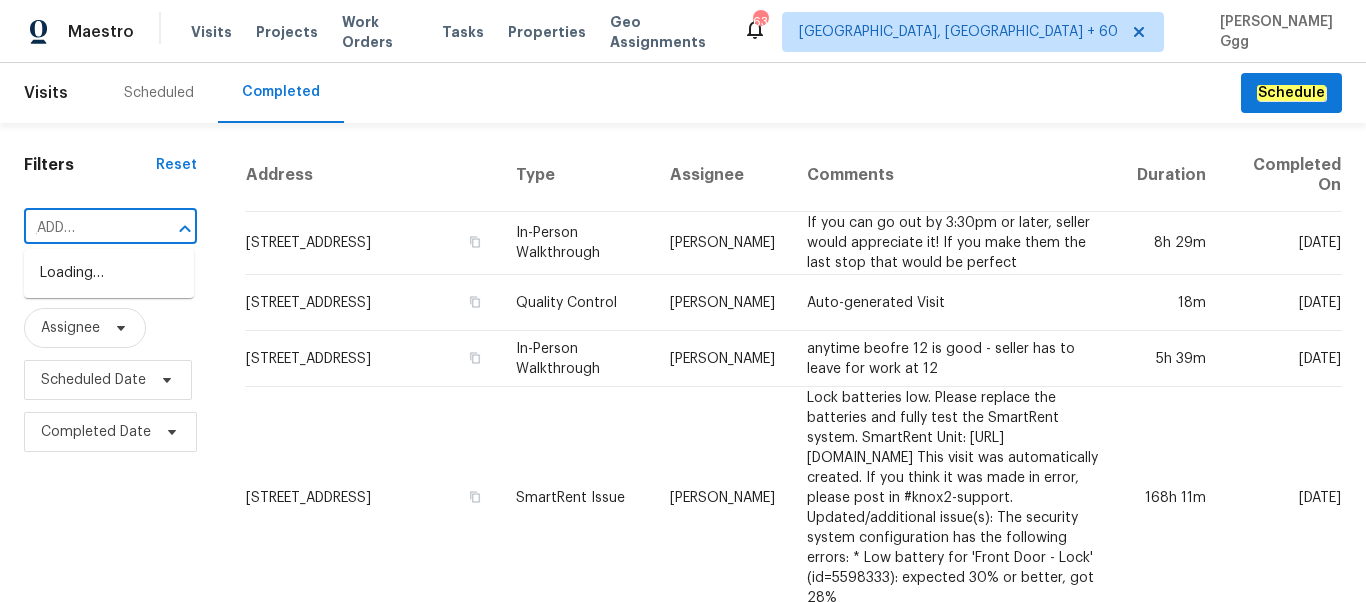 type on "[STREET_ADDRESS][PERSON_NAME]" 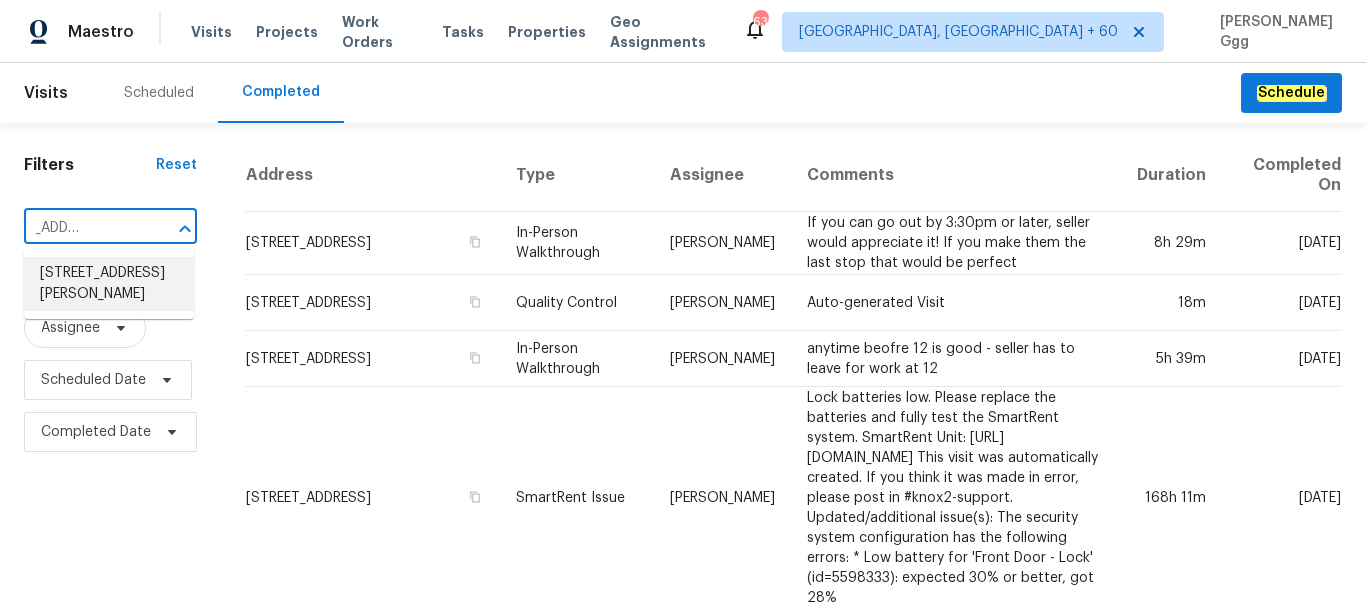 click on "[STREET_ADDRESS][PERSON_NAME]" at bounding box center (109, 284) 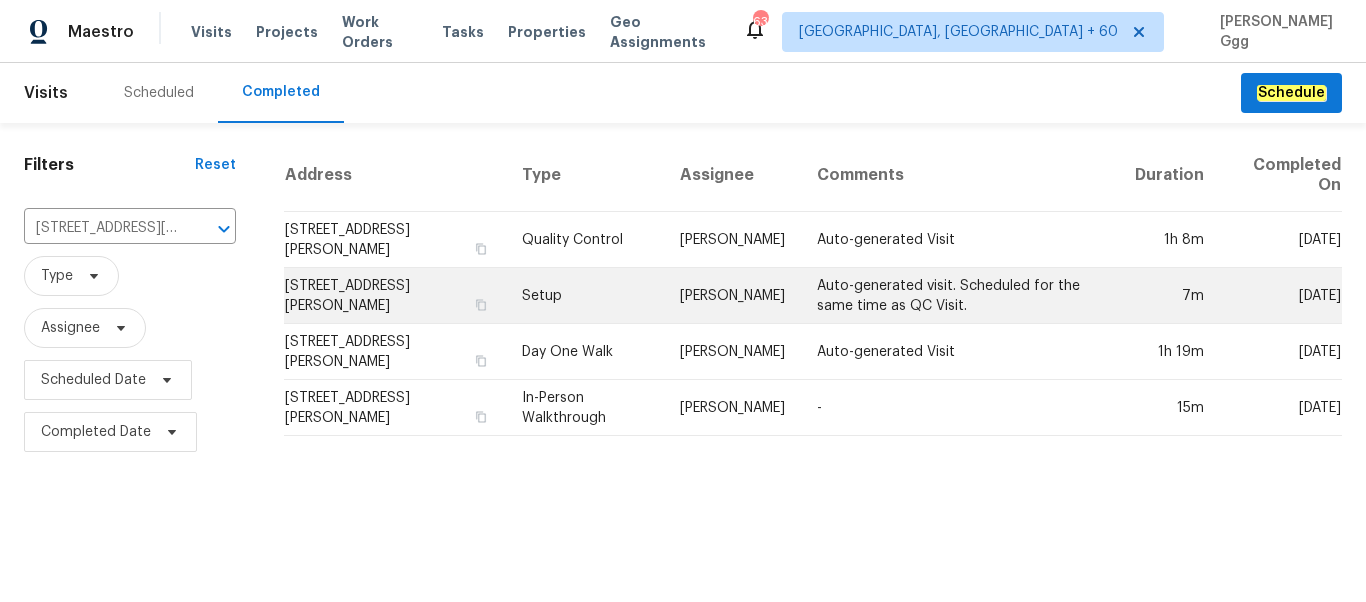 click on "Setup" at bounding box center (585, 296) 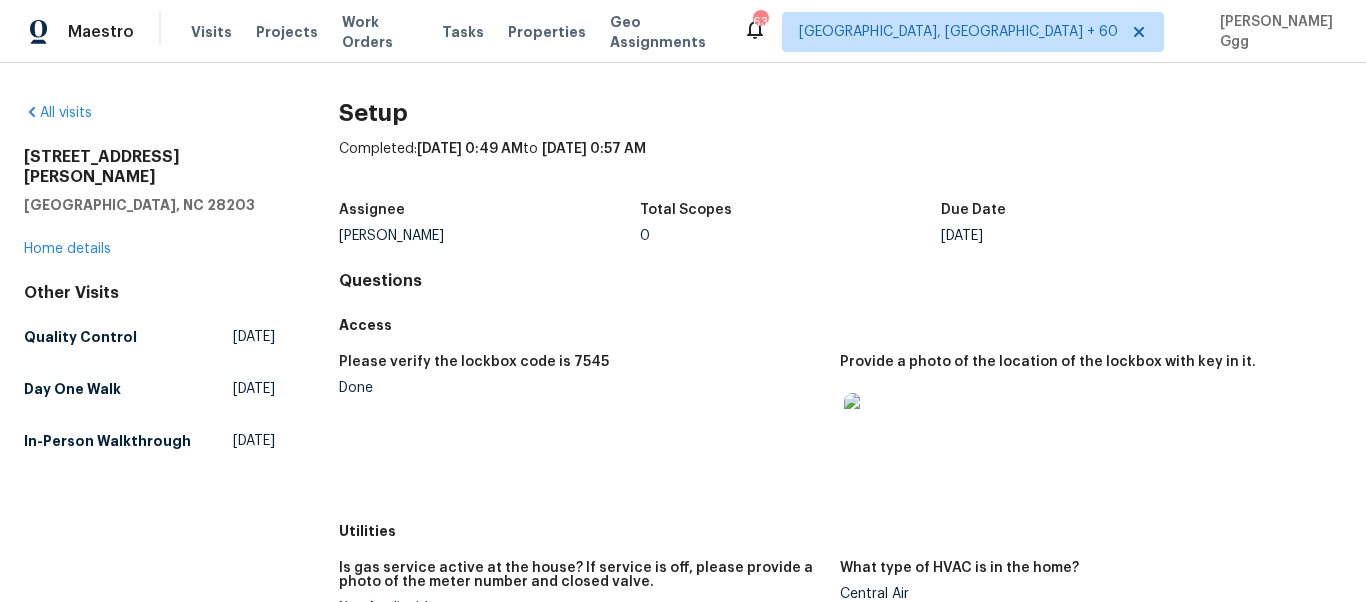 scroll, scrollTop: 84, scrollLeft: 0, axis: vertical 